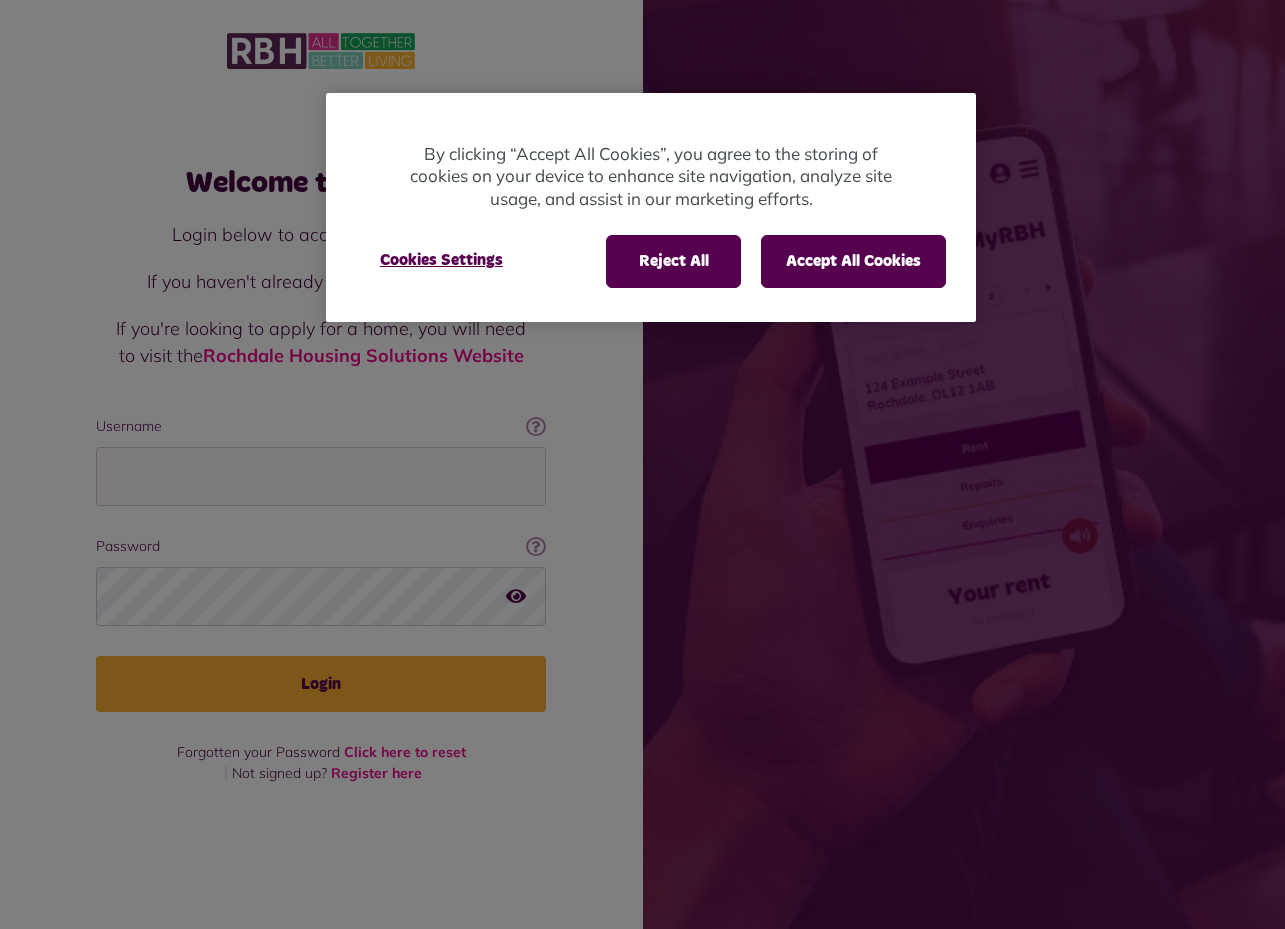scroll, scrollTop: 0, scrollLeft: 0, axis: both 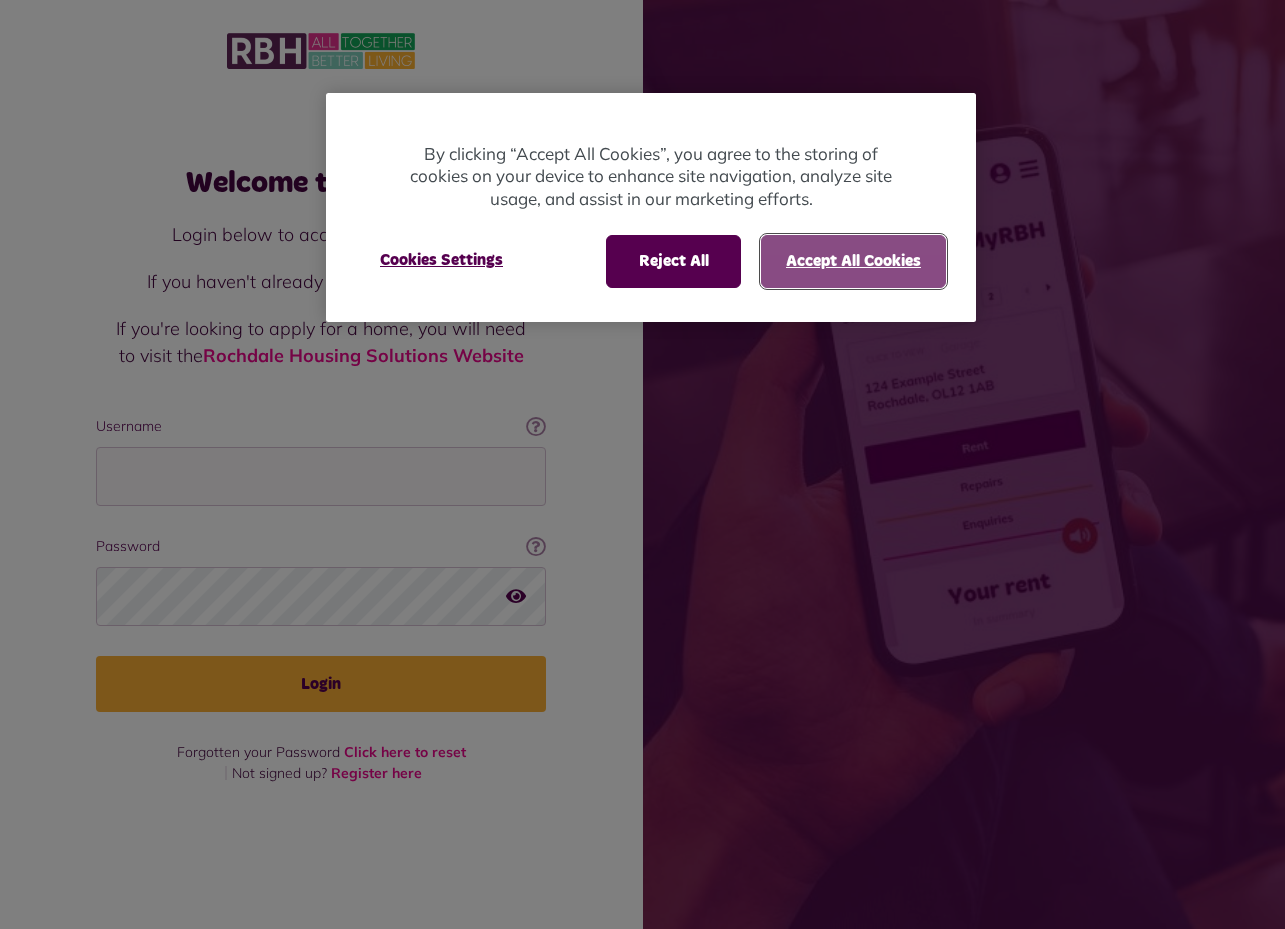 click on "Accept All Cookies" at bounding box center [853, 261] 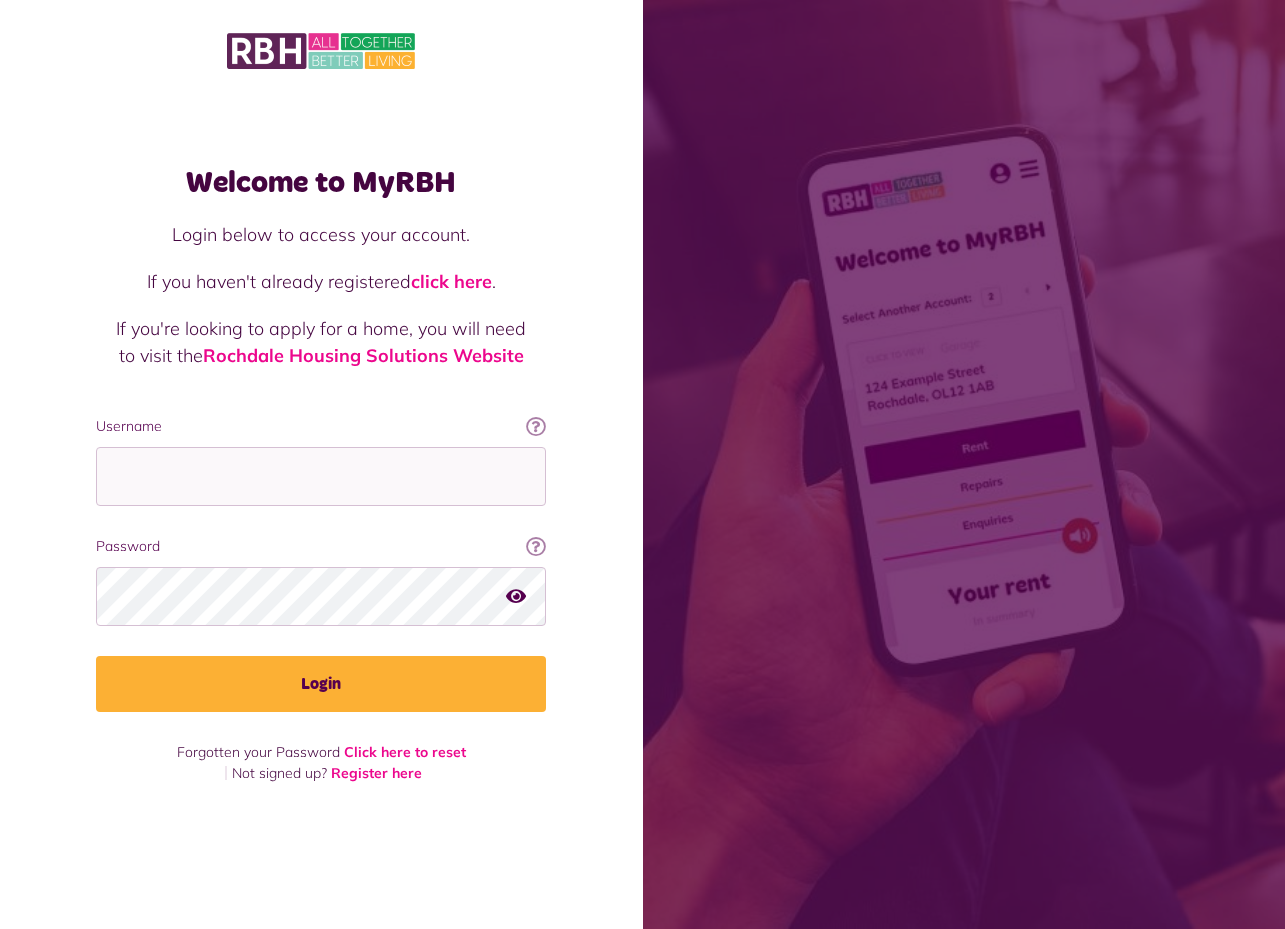 scroll, scrollTop: 0, scrollLeft: 0, axis: both 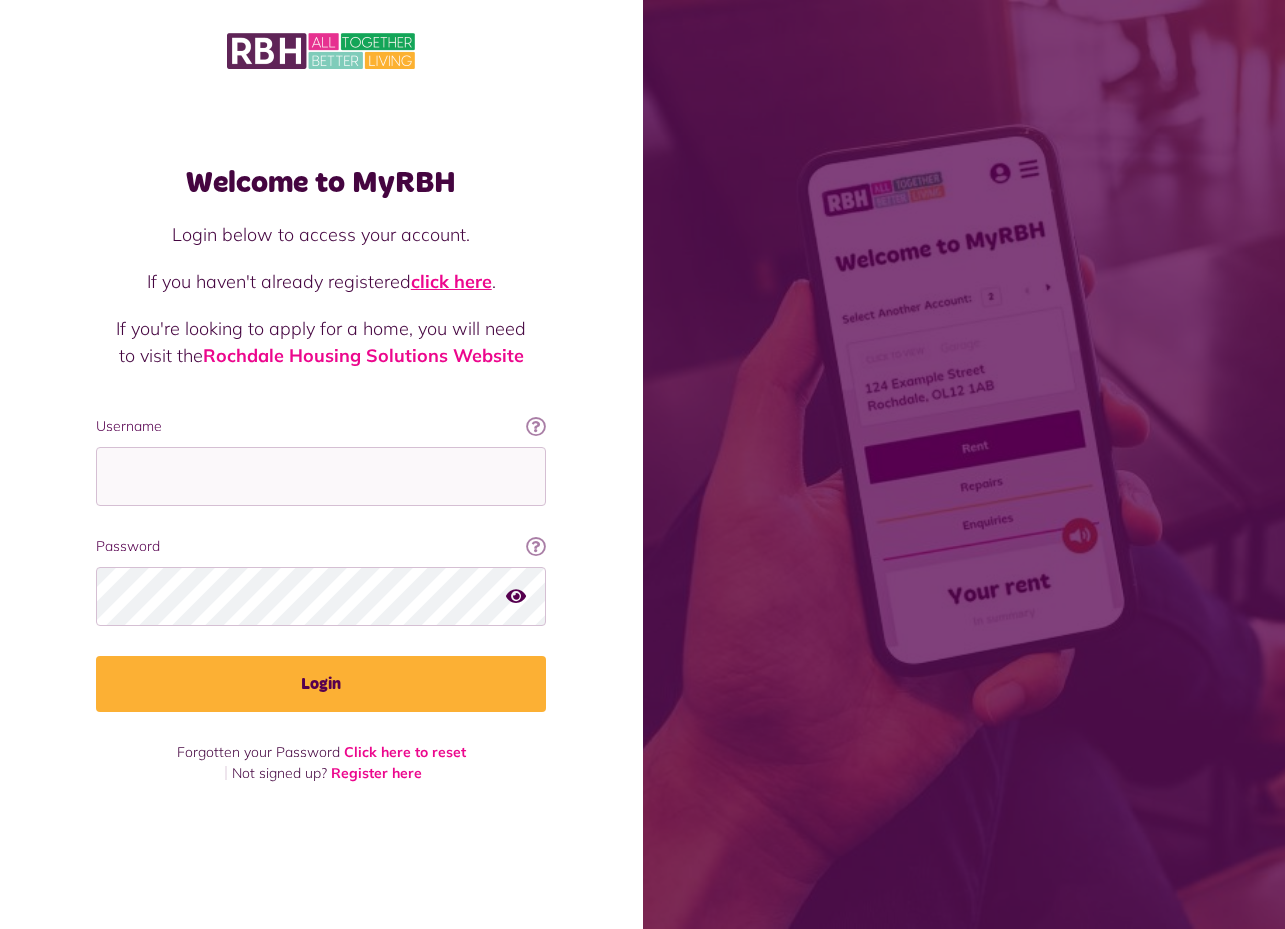 click on "click here" at bounding box center (451, 281) 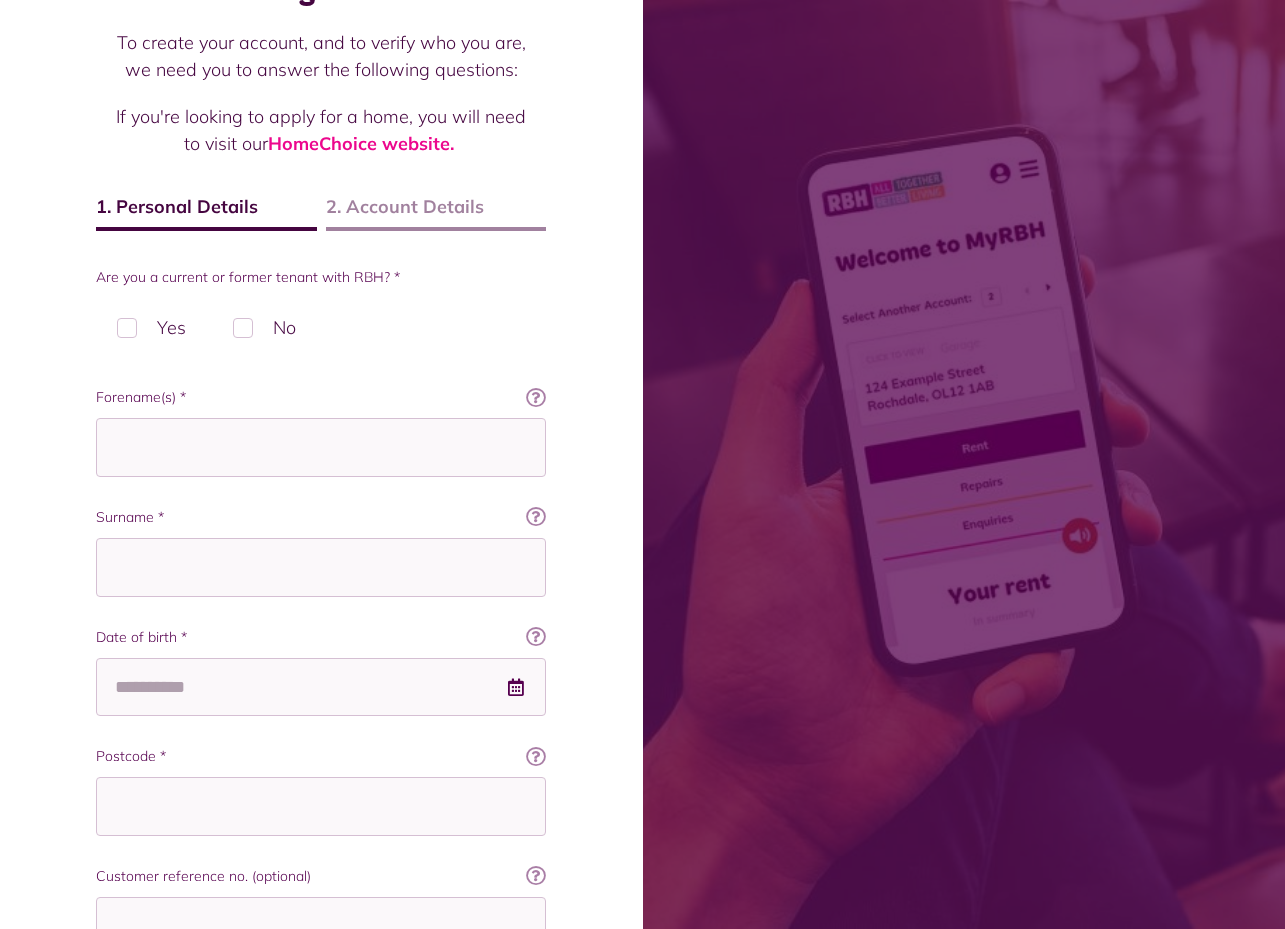scroll, scrollTop: 156, scrollLeft: 0, axis: vertical 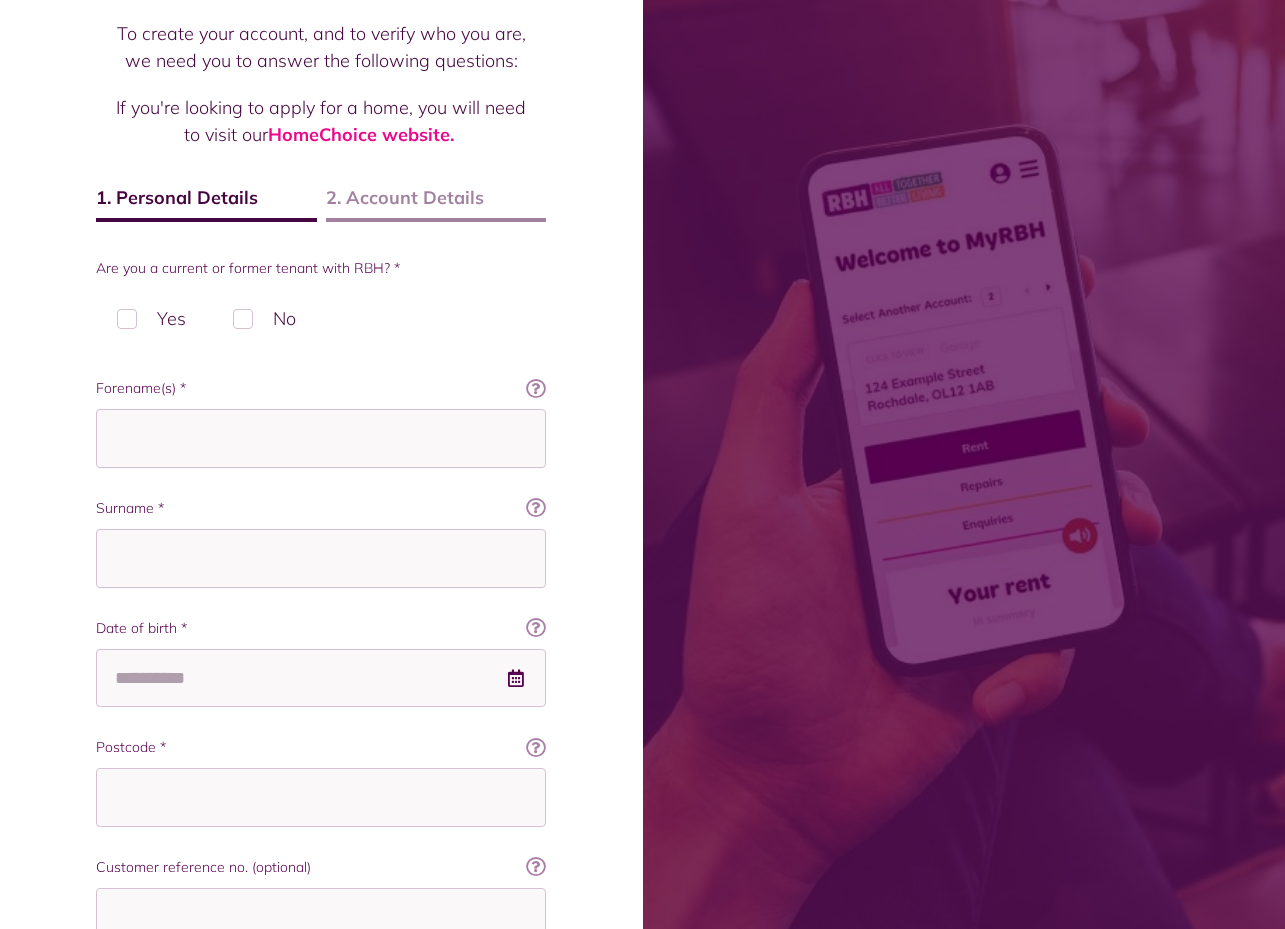 click on "Yes" at bounding box center [151, 318] 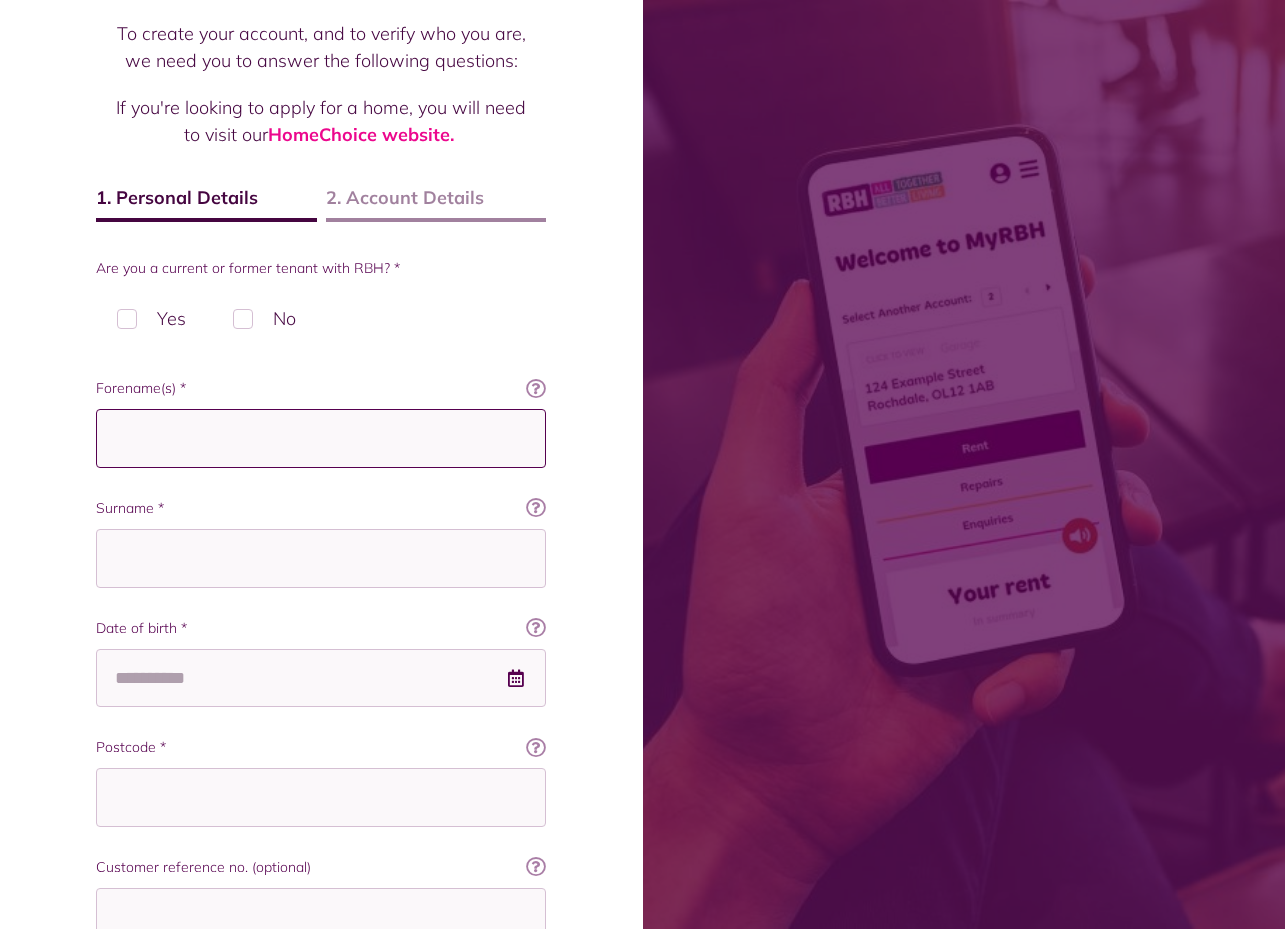 click on "Forename(s) *" at bounding box center (321, 438) 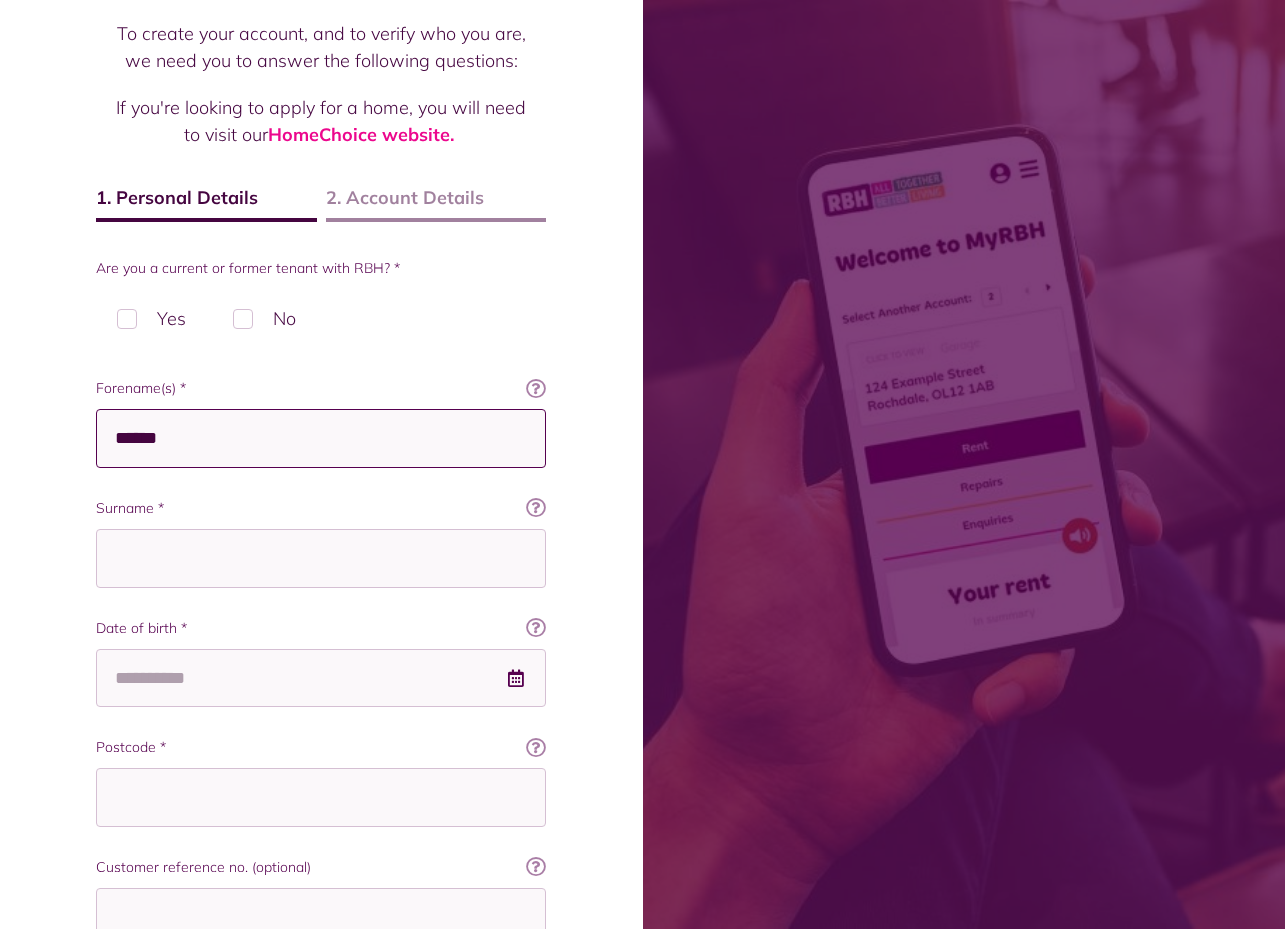 type on "******" 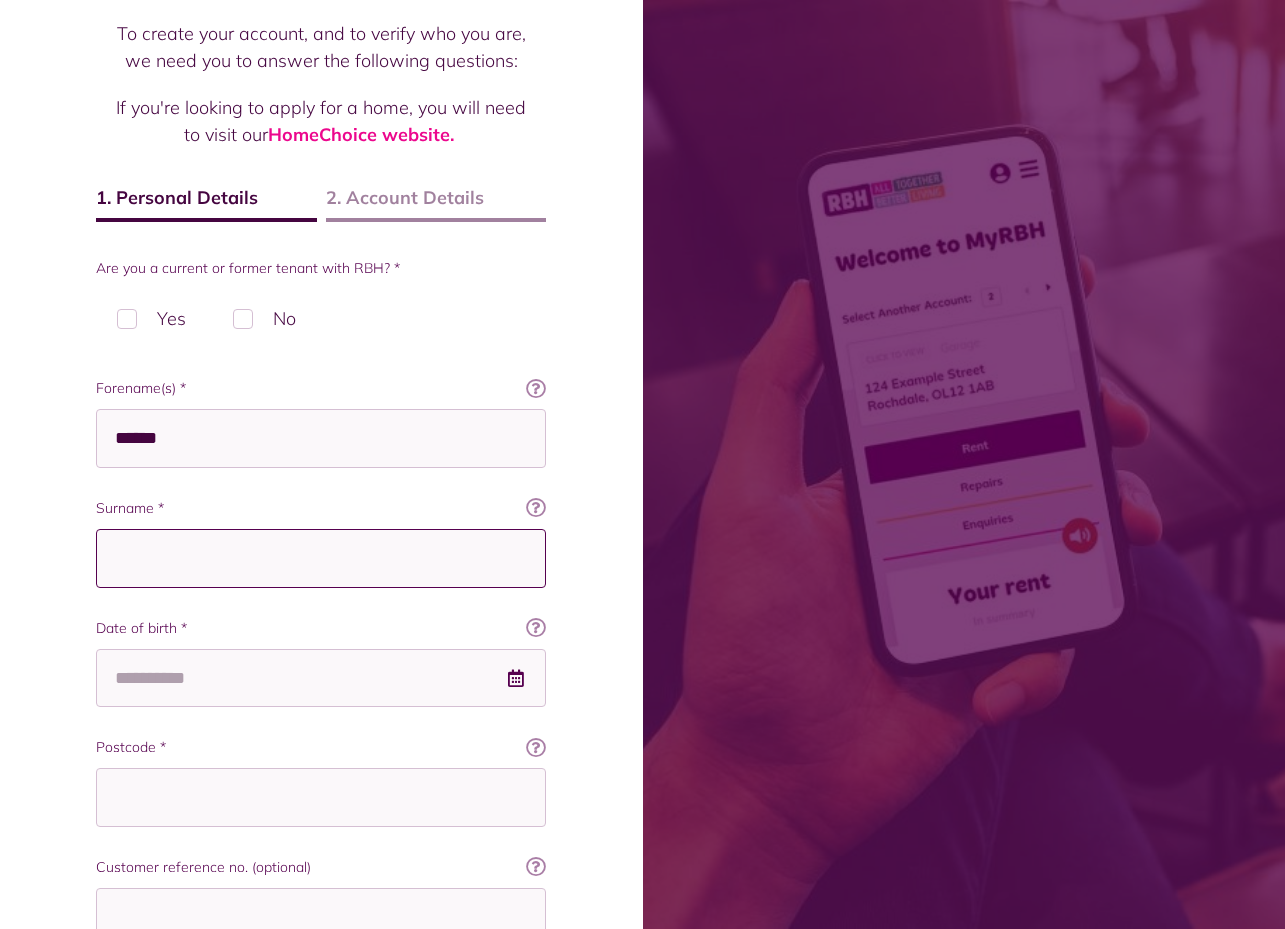 click on "Surname *" at bounding box center [321, 558] 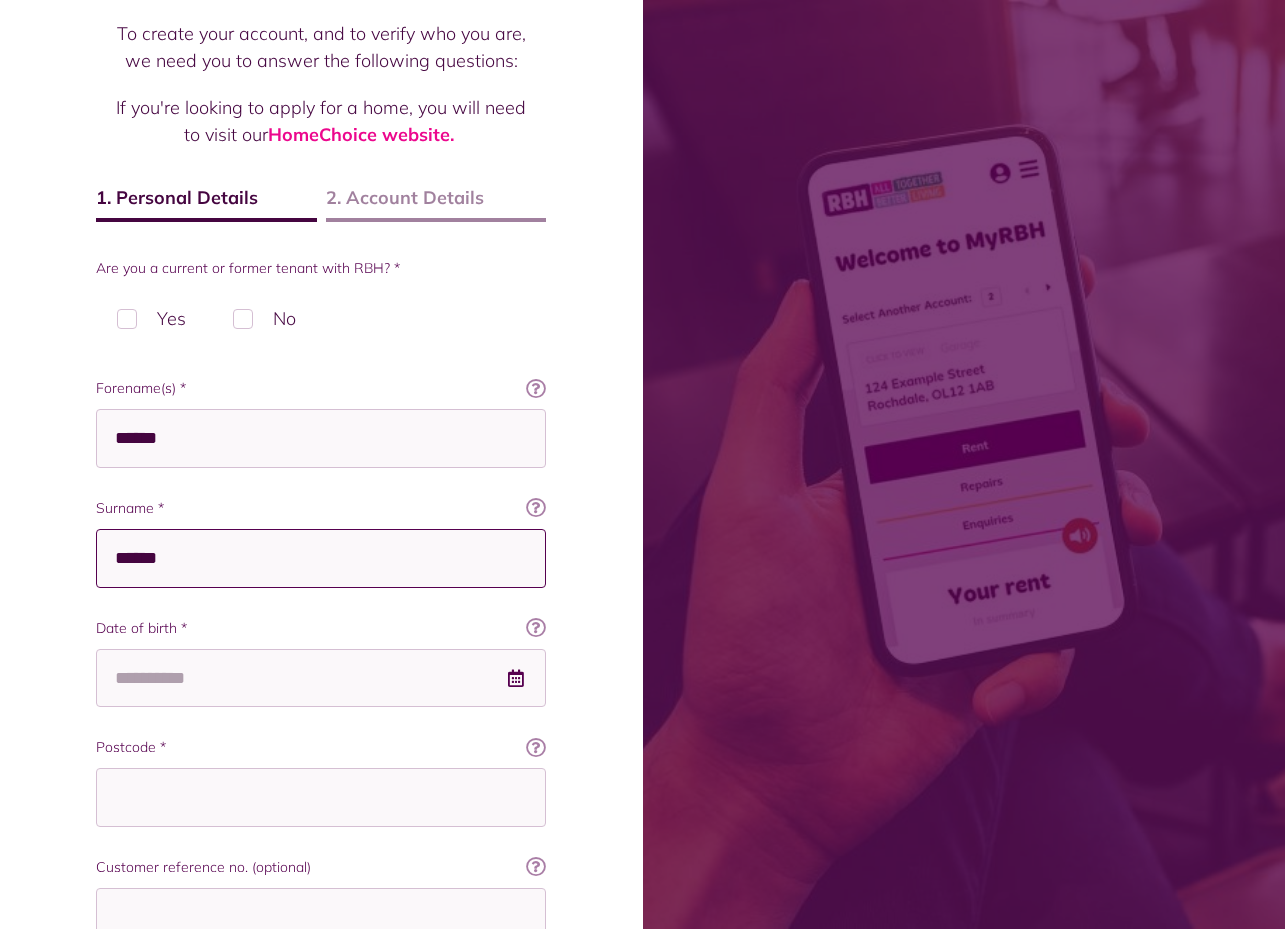type on "******" 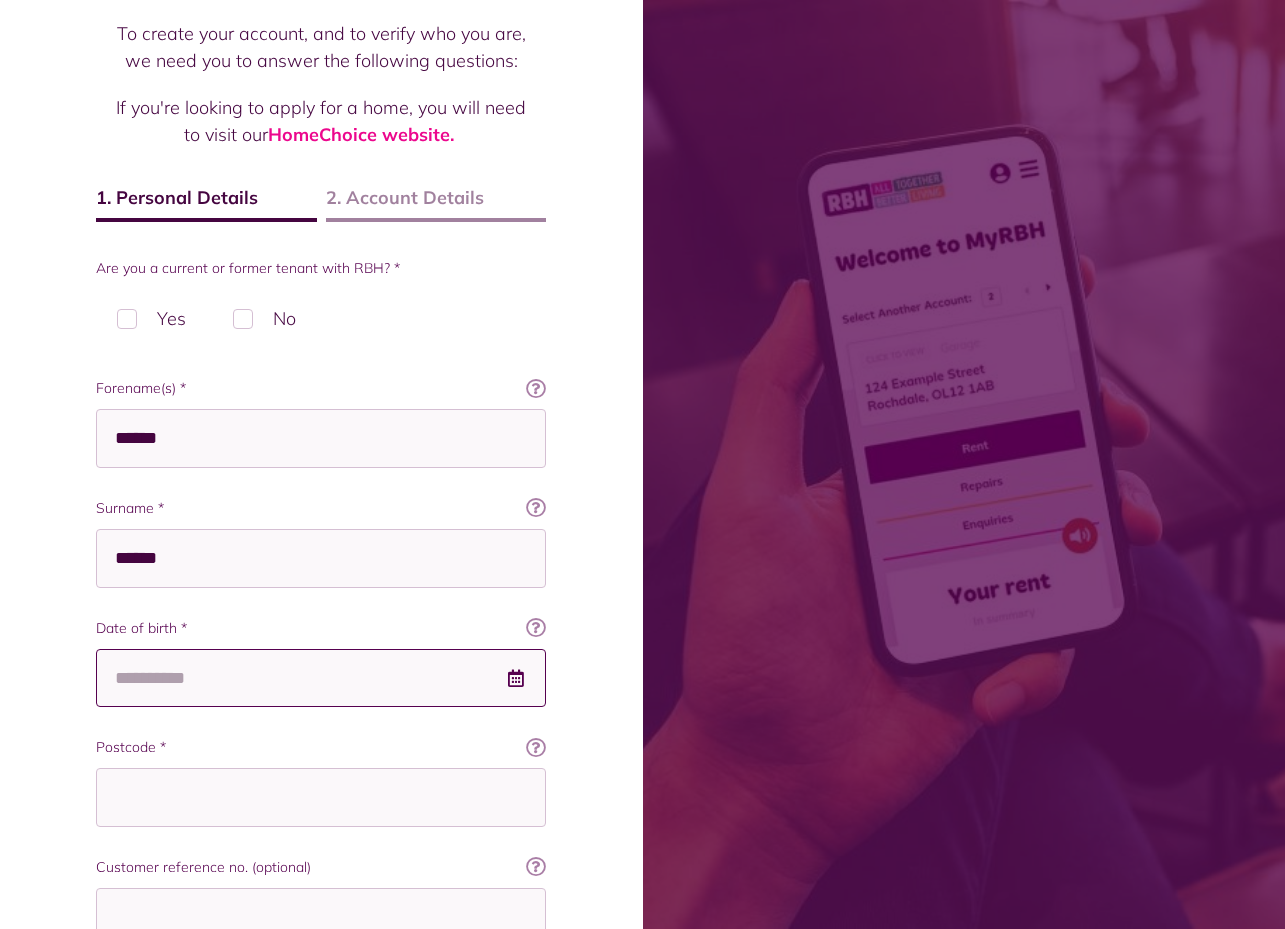 click on "Date of birth *" at bounding box center (321, 678) 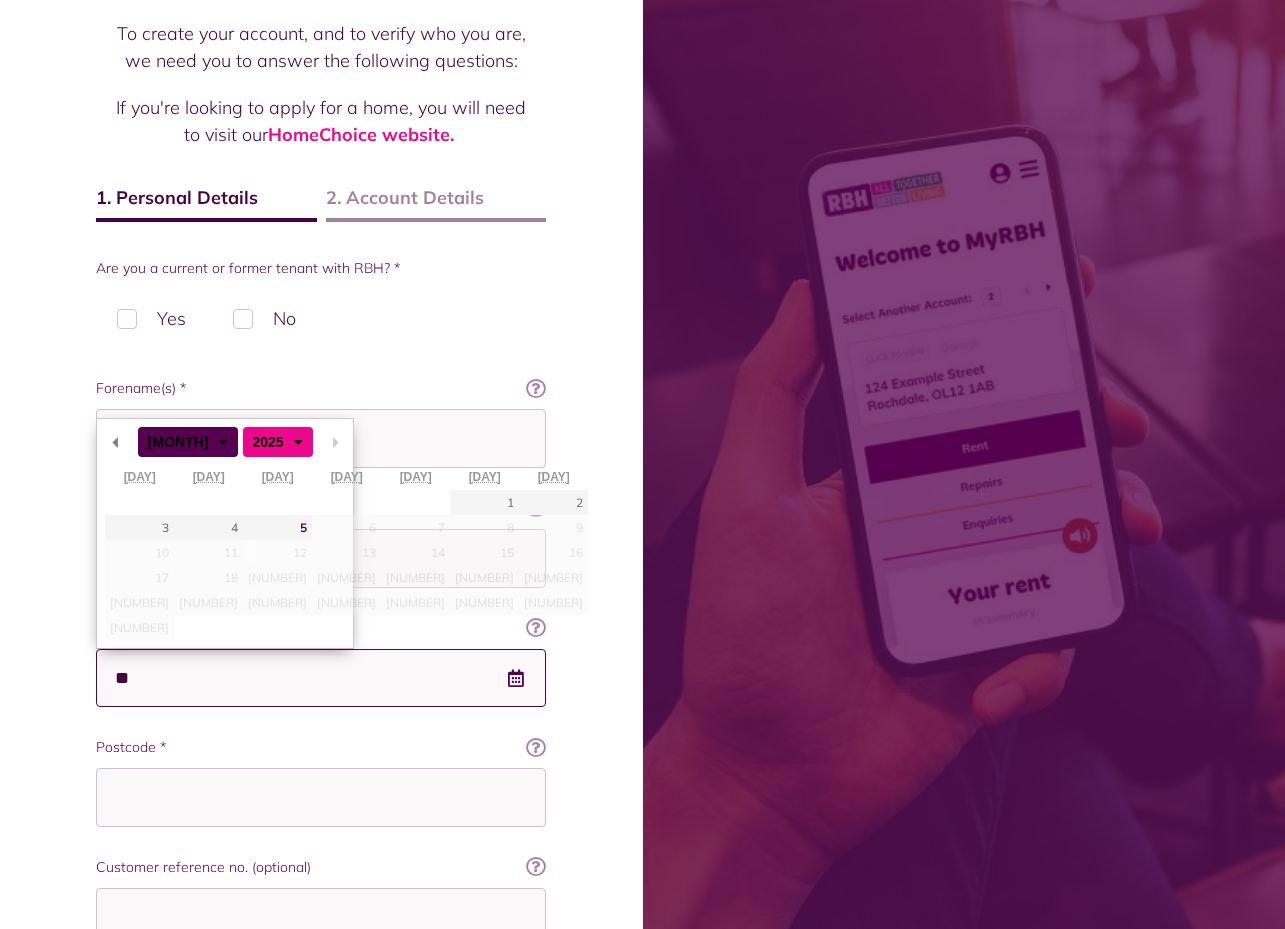 click on "2025 **** **** **** **** **** **** **** **** **** **** **** **** **** **** **** **** **** **** **** **** **** **** **** **** **** **** **** **** **** **** **** **** **** **** **** **** **** **** **** **** **** **** **** **** **** **** **** **** **** **** **** **** **** **** **** **** **** **** **** **** **** **** **** **** **** **** **** **** **** **** **** **** **** **** **** **** **** **** **** **** **** **** **** **** **** **** **** **** **** **** **** **** **** **** **** **** **** **** **** **** **** **** **** **** **** **** **** **** **** **** ****" at bounding box center [278, 442] 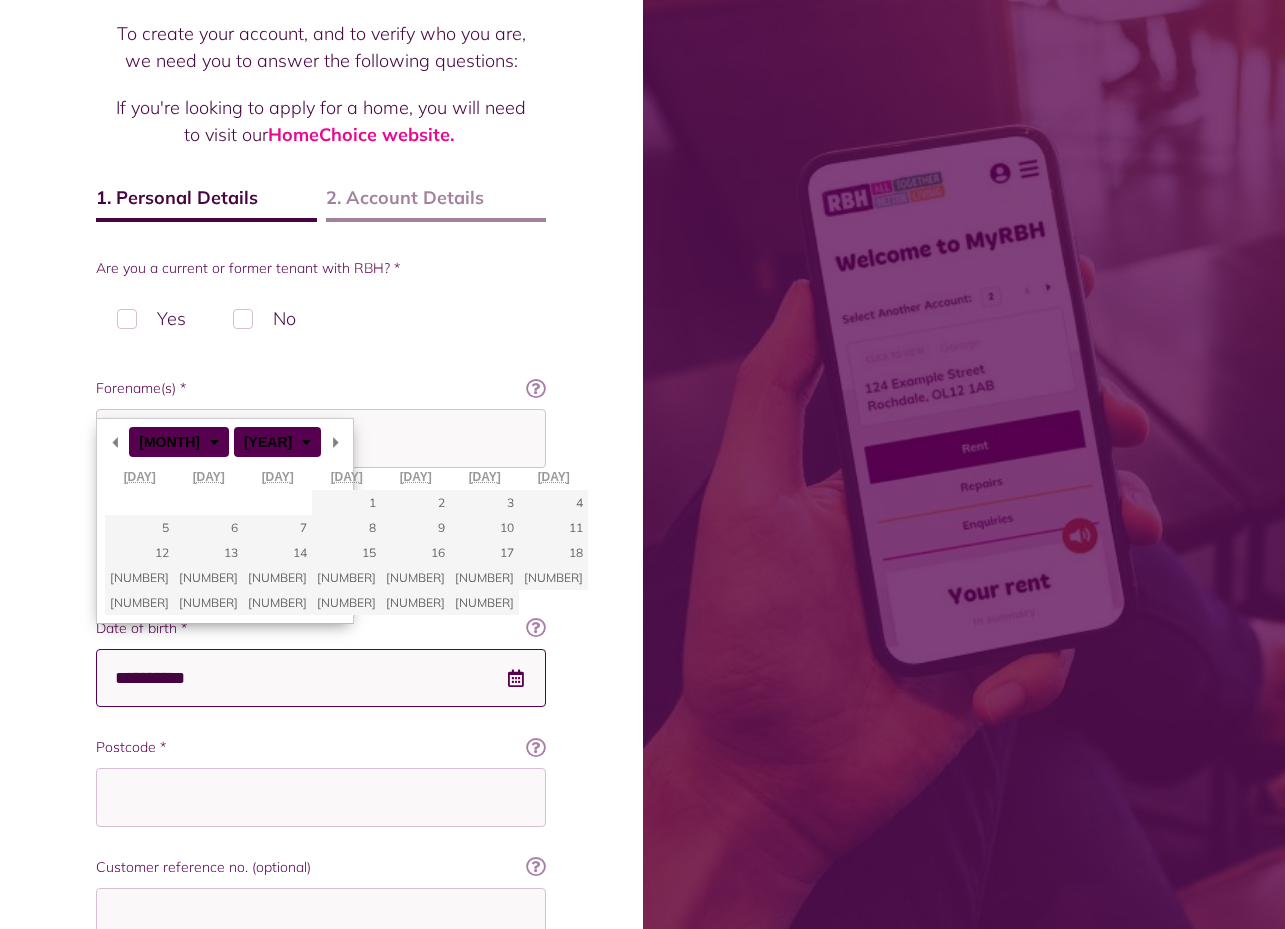 click at bounding box center (516, 678) 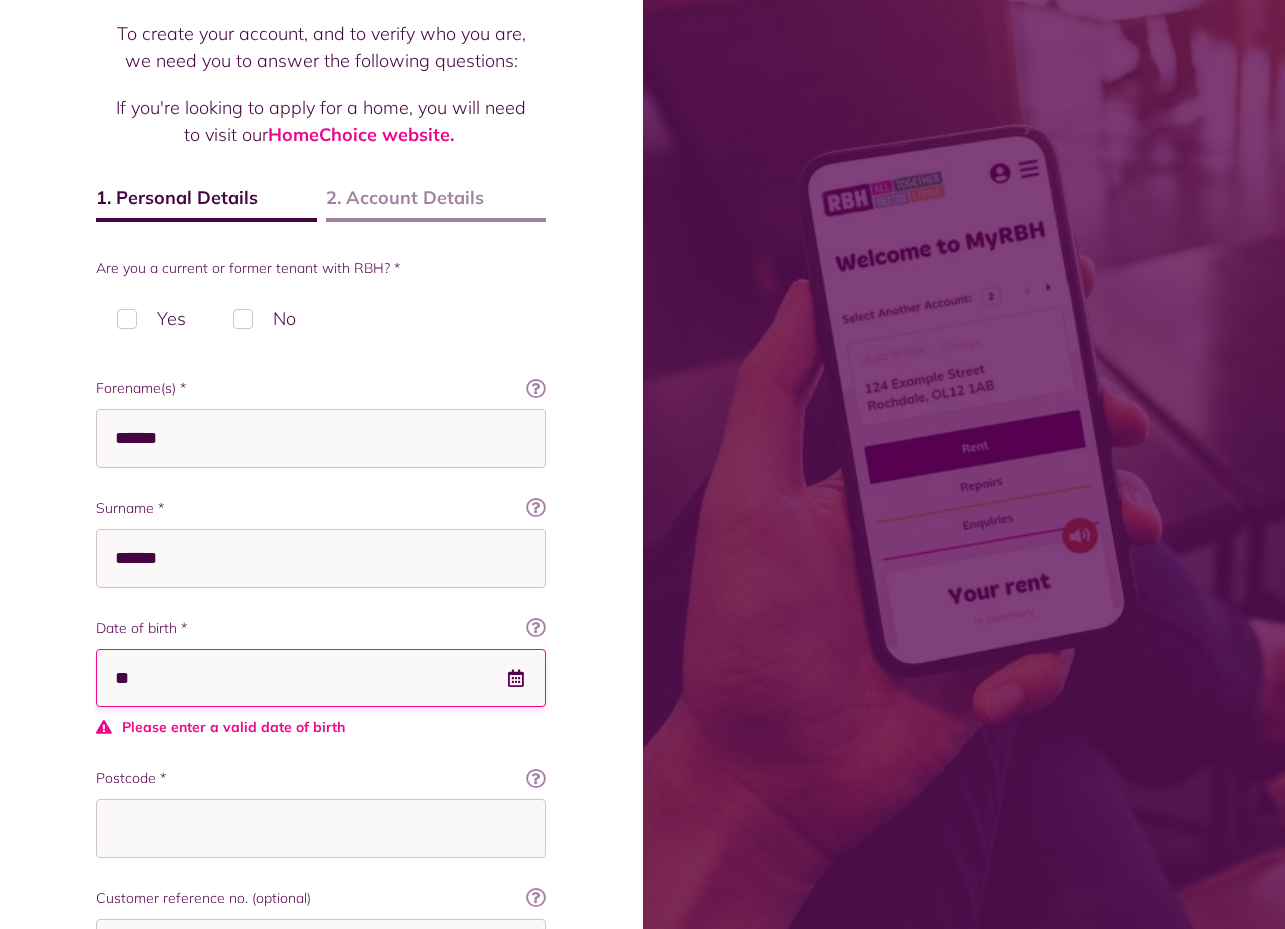 type on "*" 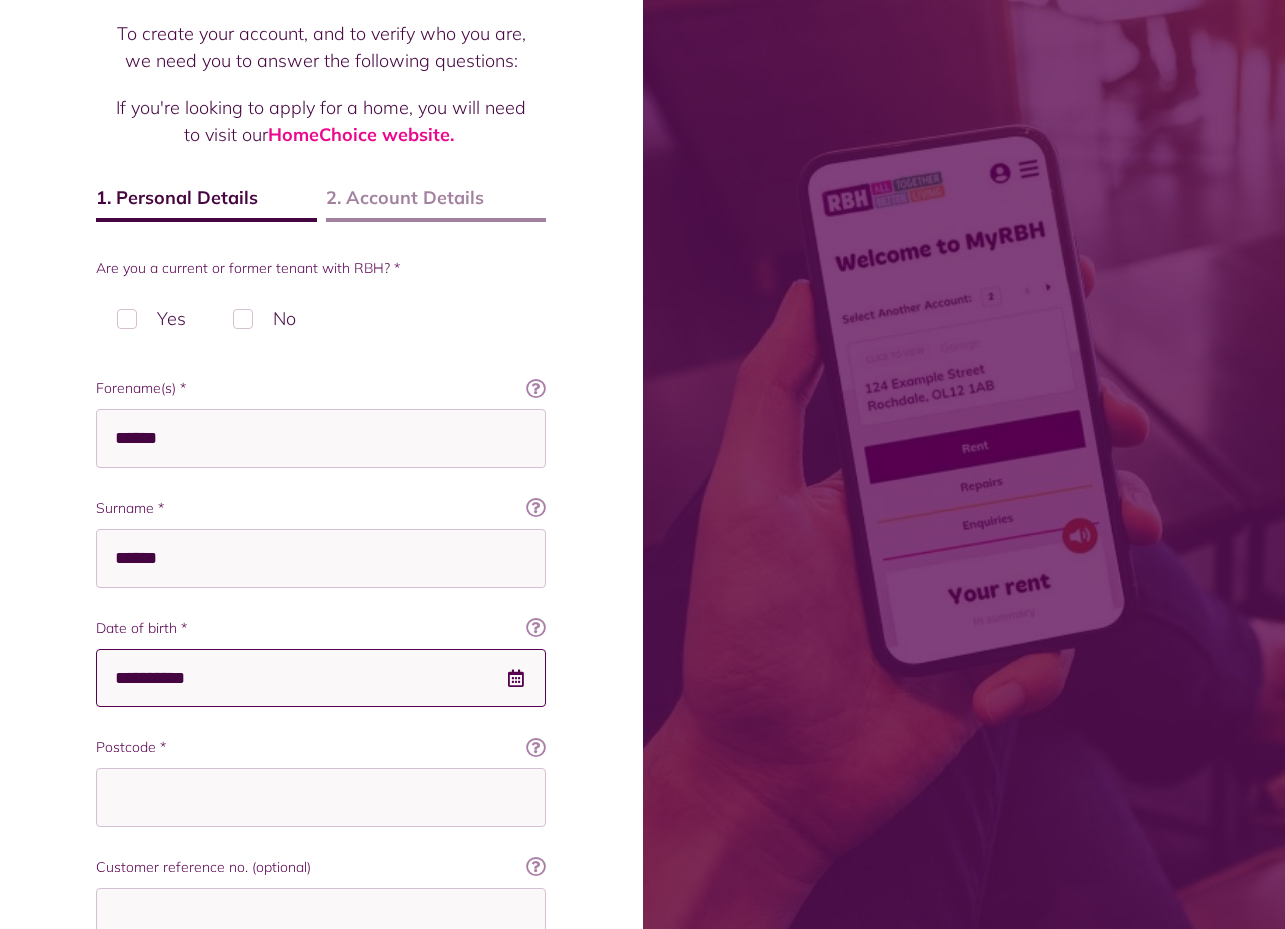 type on "**********" 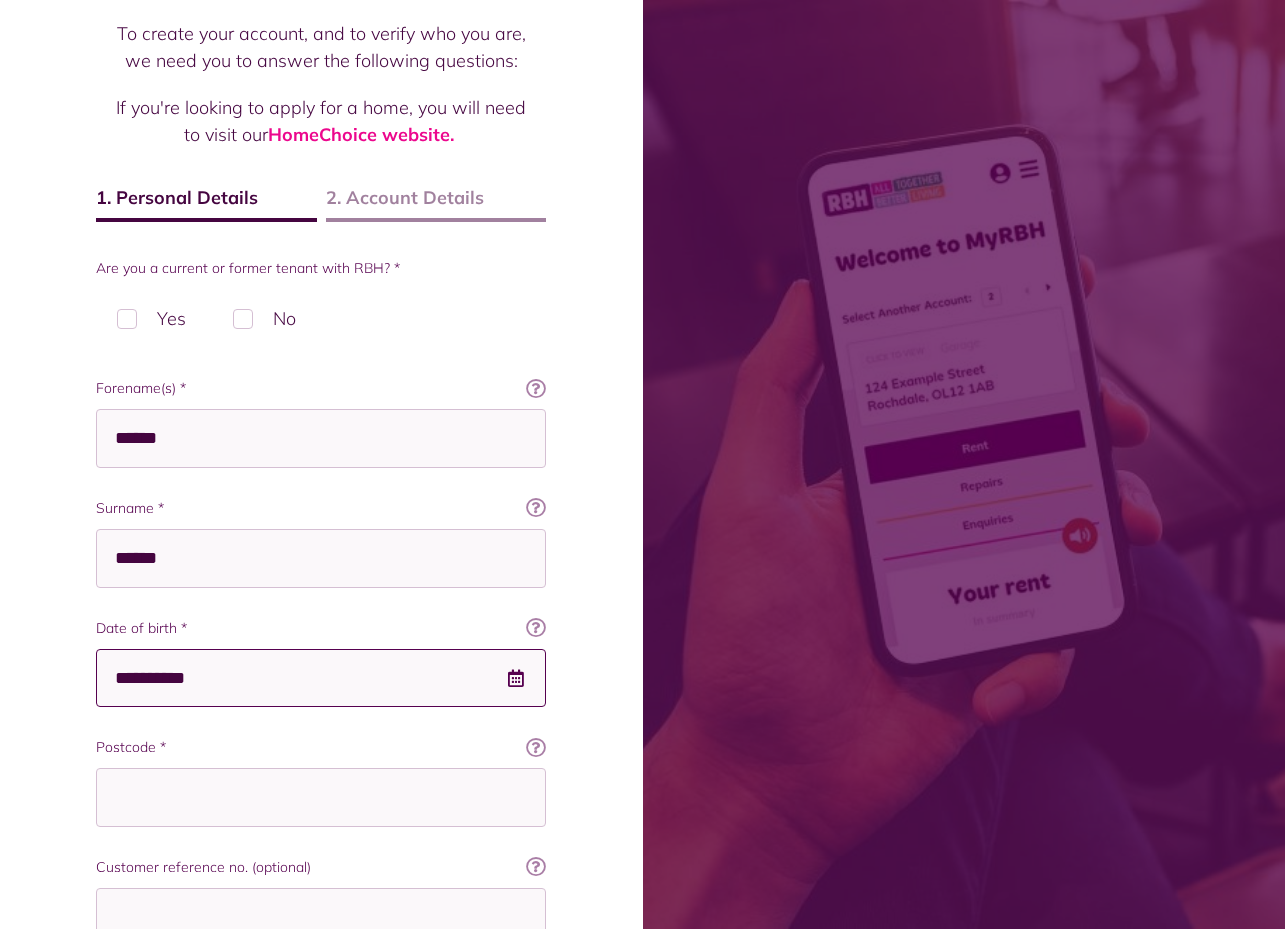 click on "Postcode *" at bounding box center [321, 797] 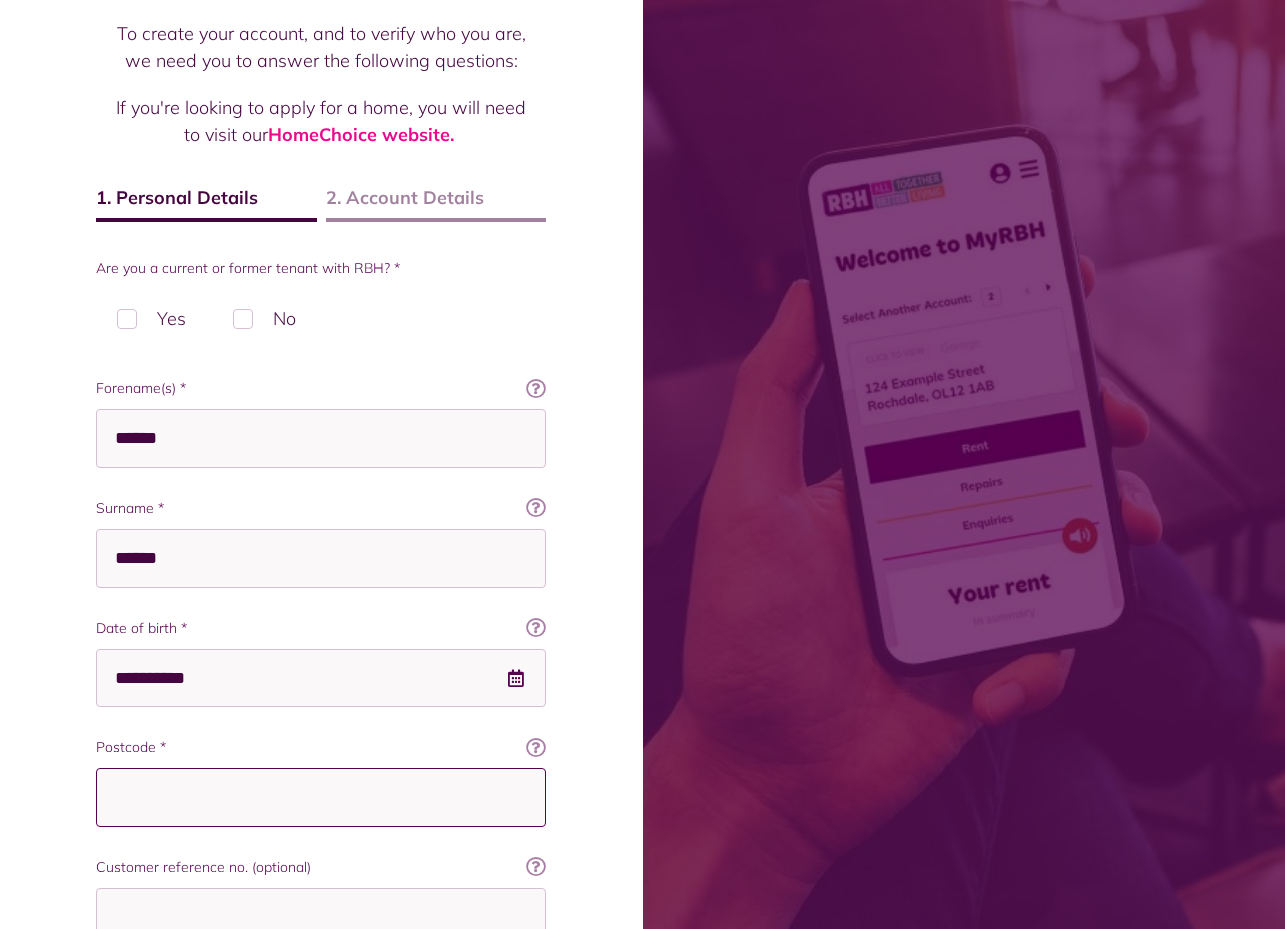 click on "Postcode *" at bounding box center (321, 797) 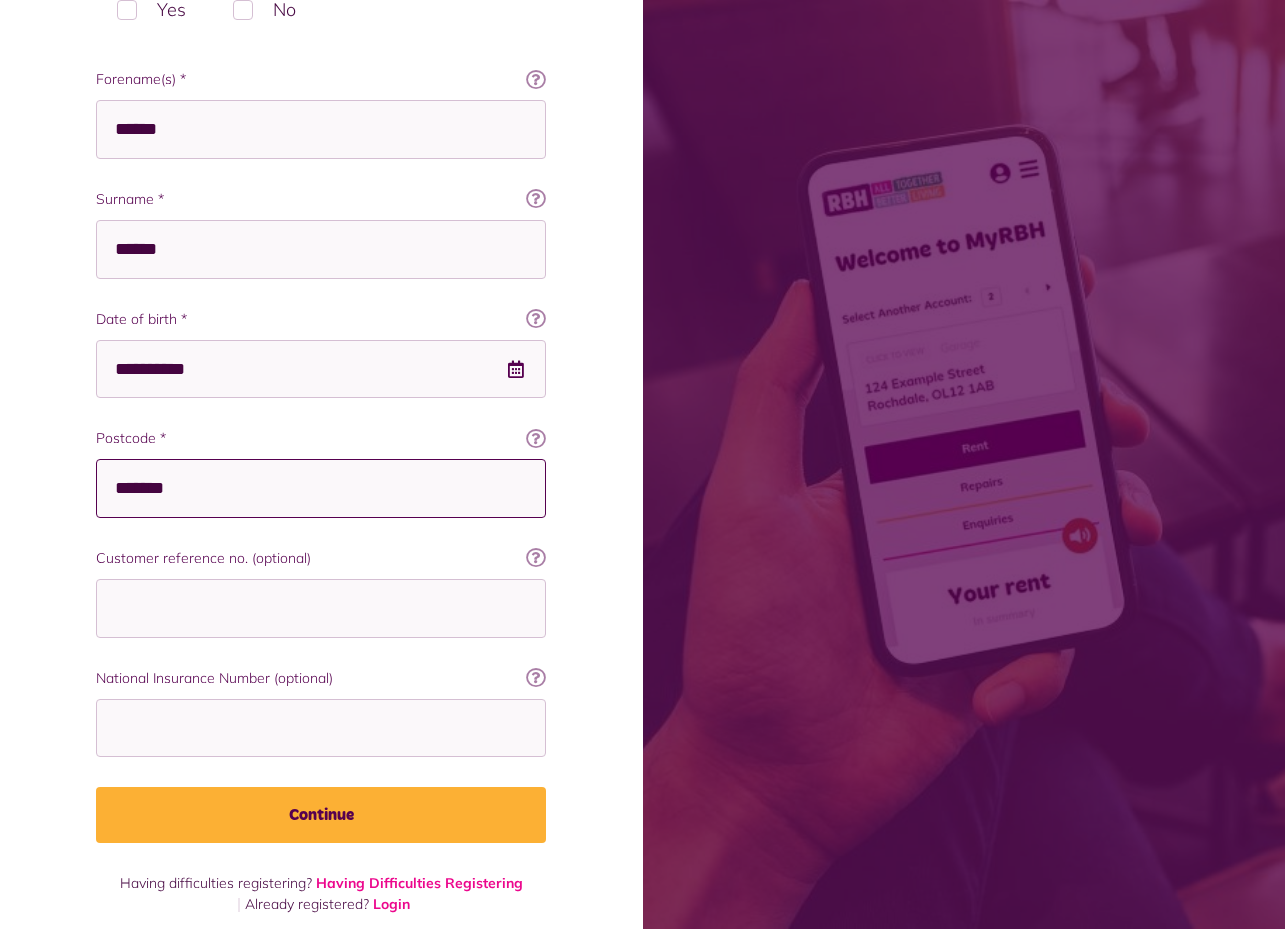 scroll, scrollTop: 481, scrollLeft: 0, axis: vertical 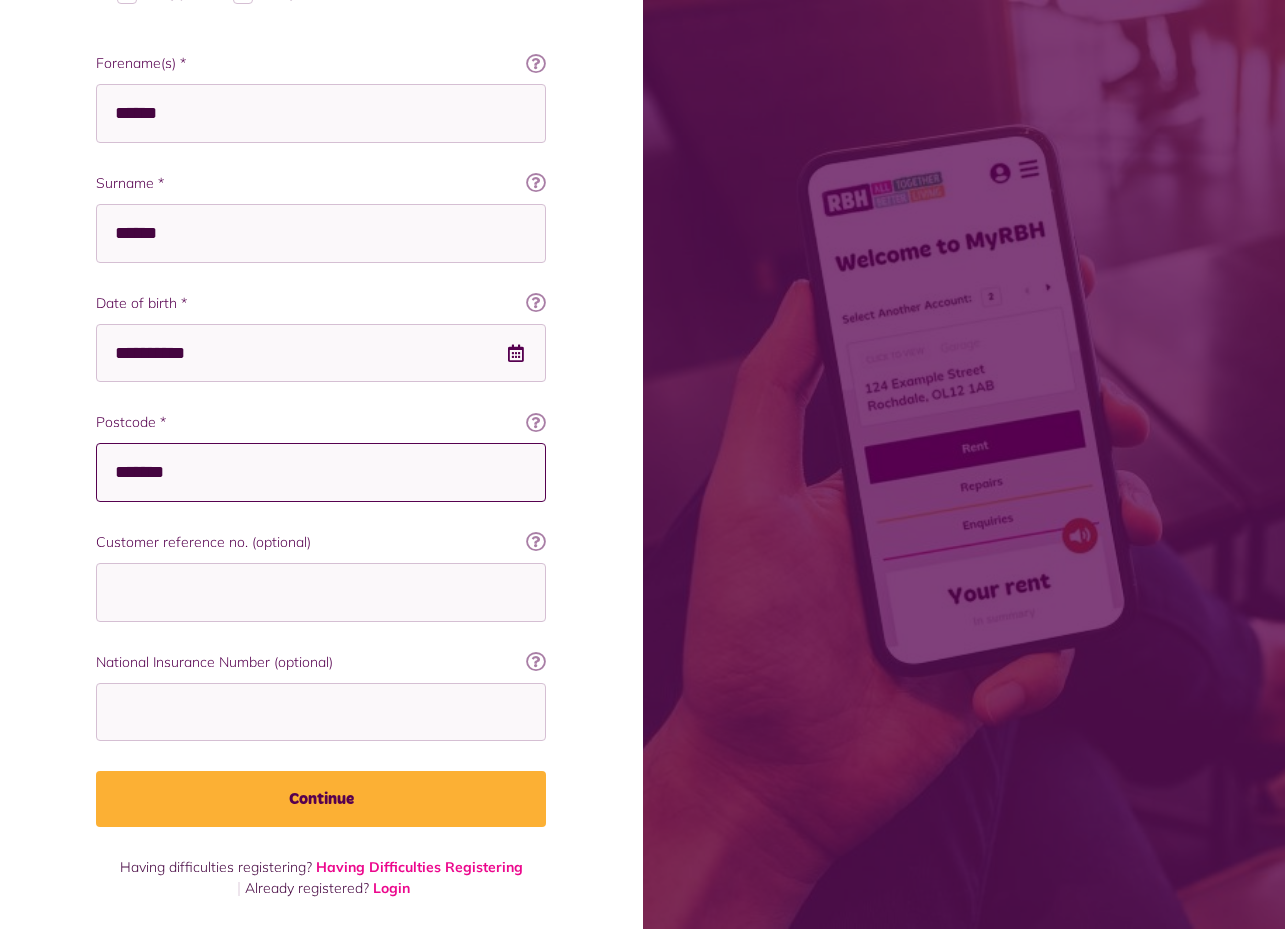 type on "*******" 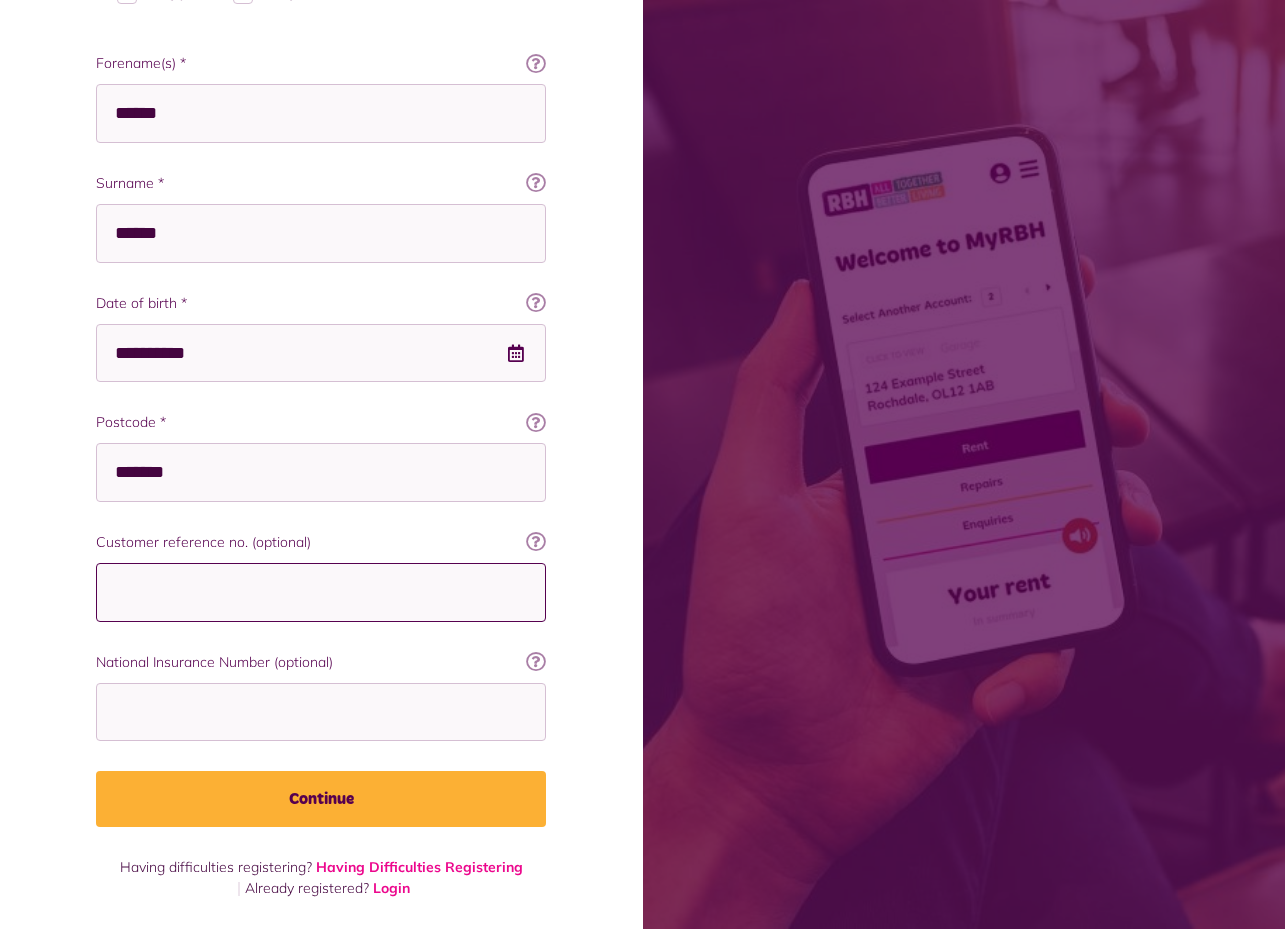 click on "Customer reference no. (optional)" at bounding box center [321, 592] 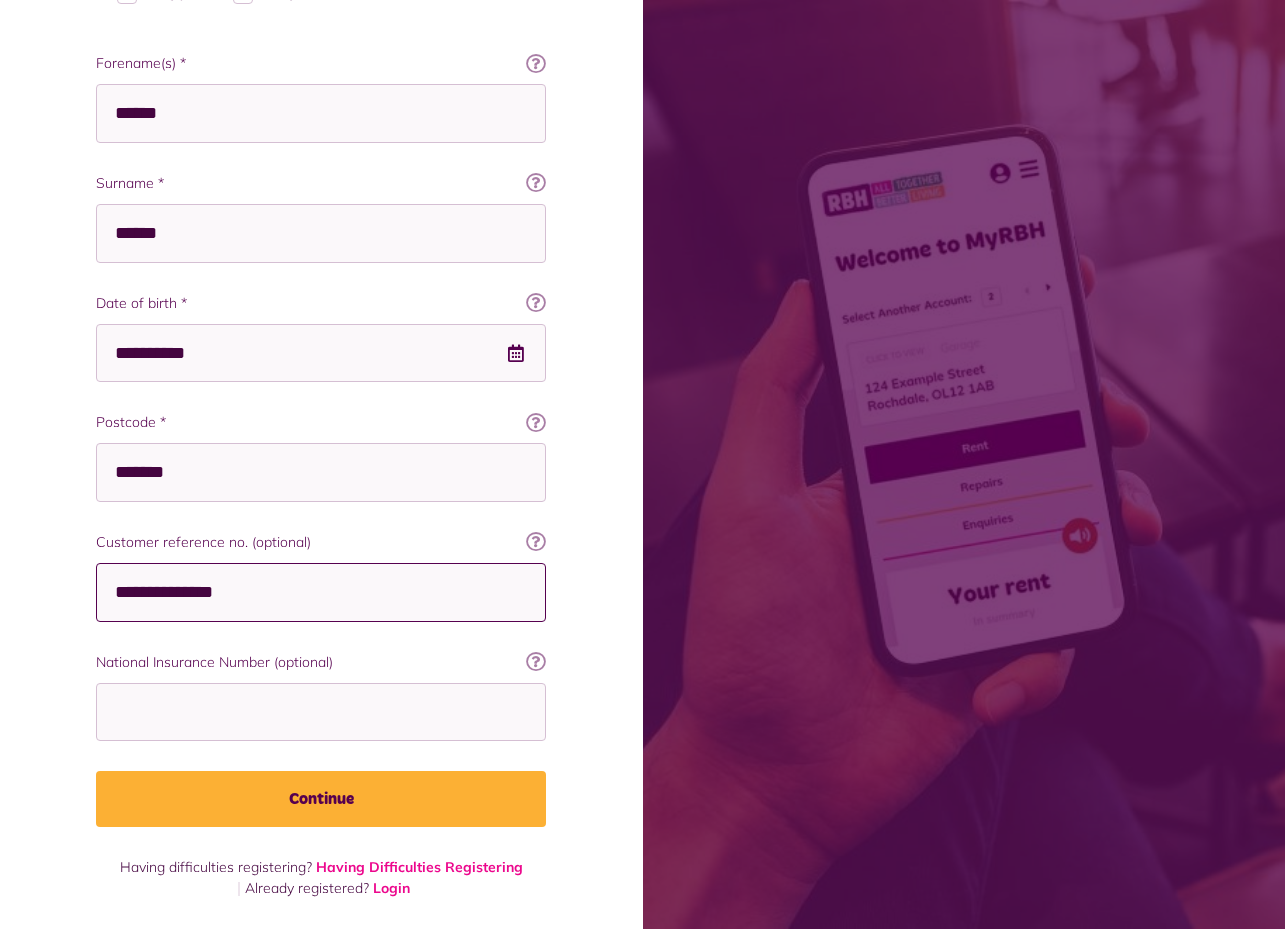 type on "**********" 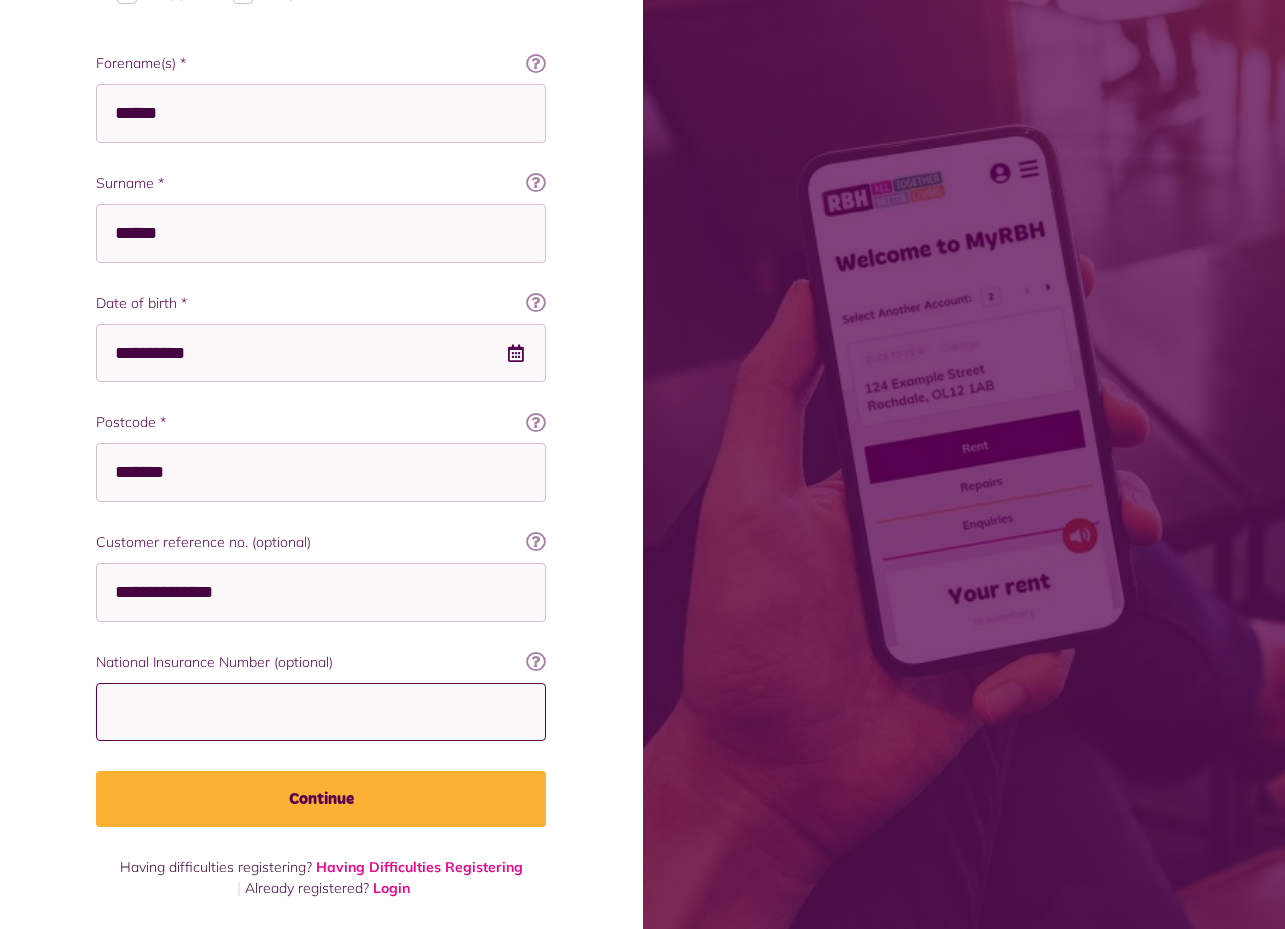 click on "National Insurance Number (optional)" at bounding box center [321, 712] 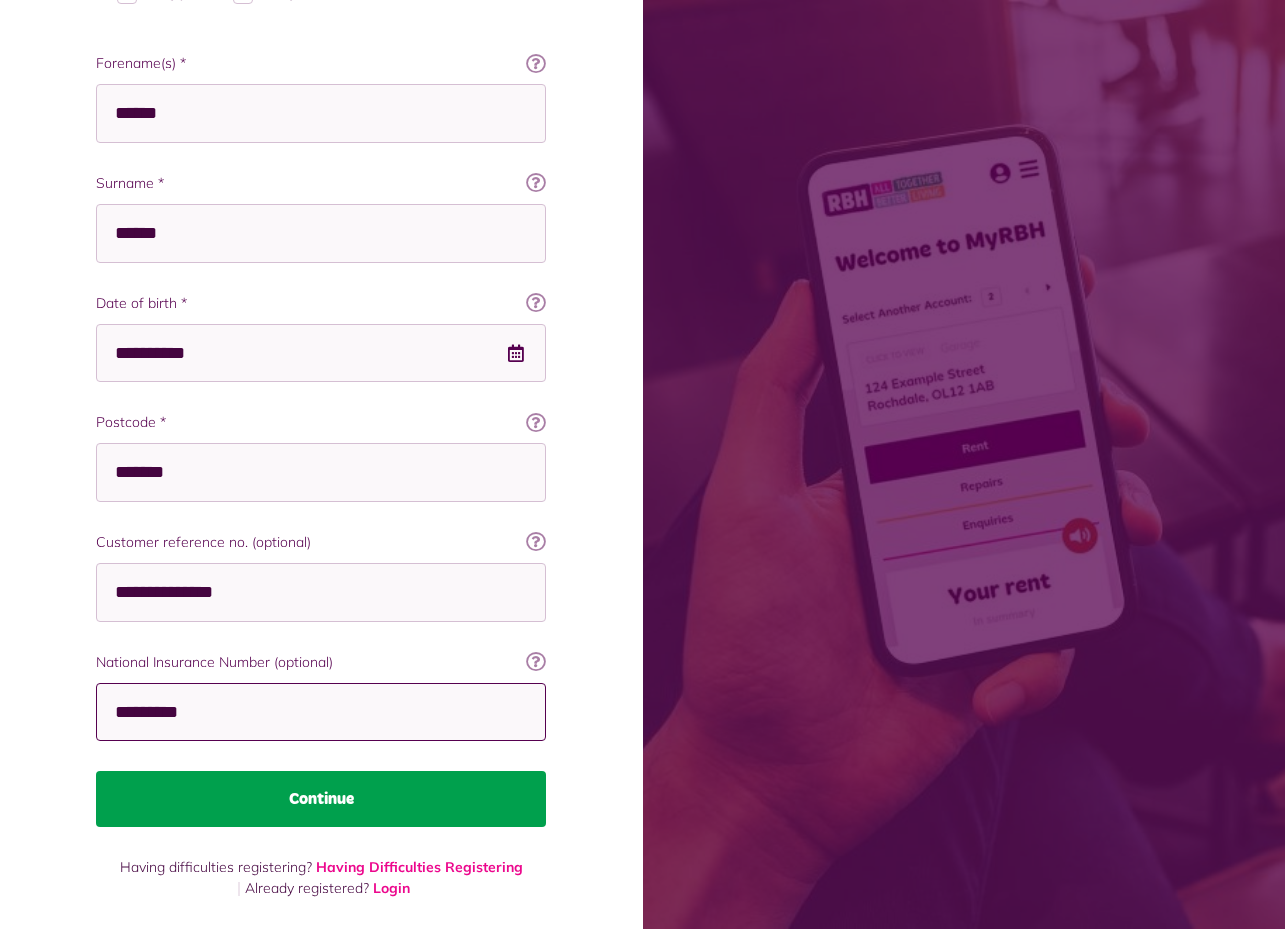 type on "*********" 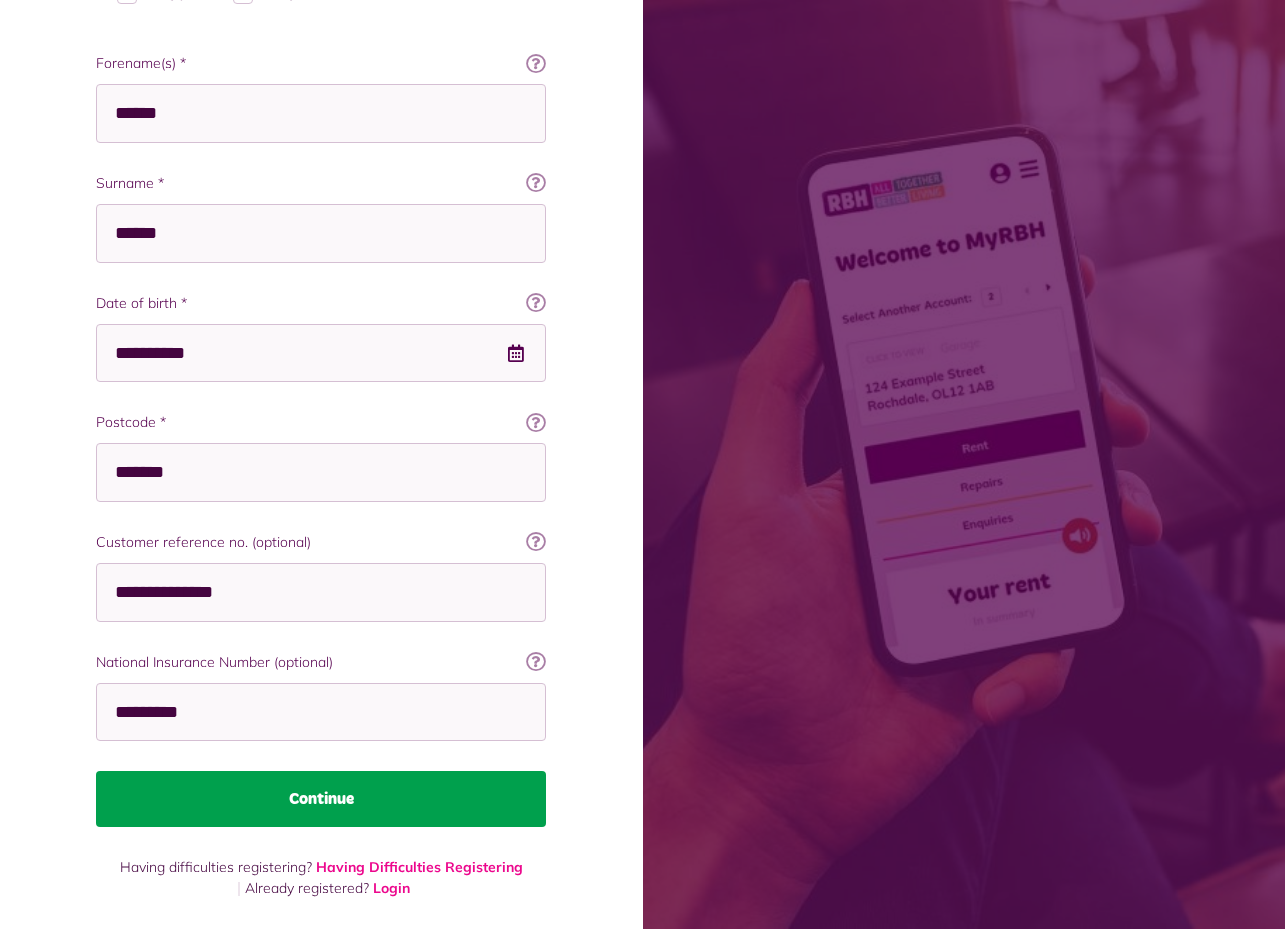 click on "Continue" at bounding box center (321, 799) 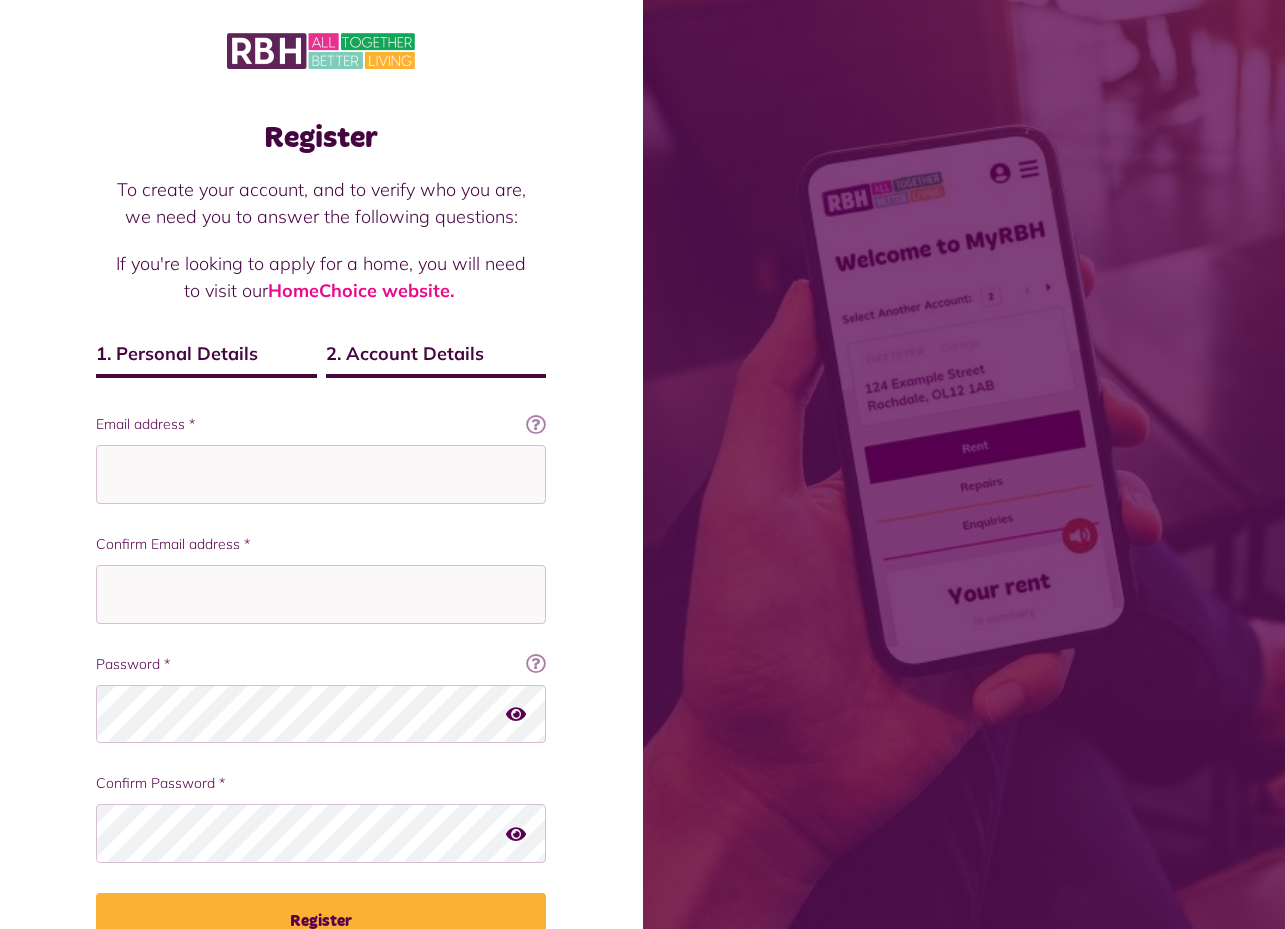 scroll, scrollTop: 0, scrollLeft: 0, axis: both 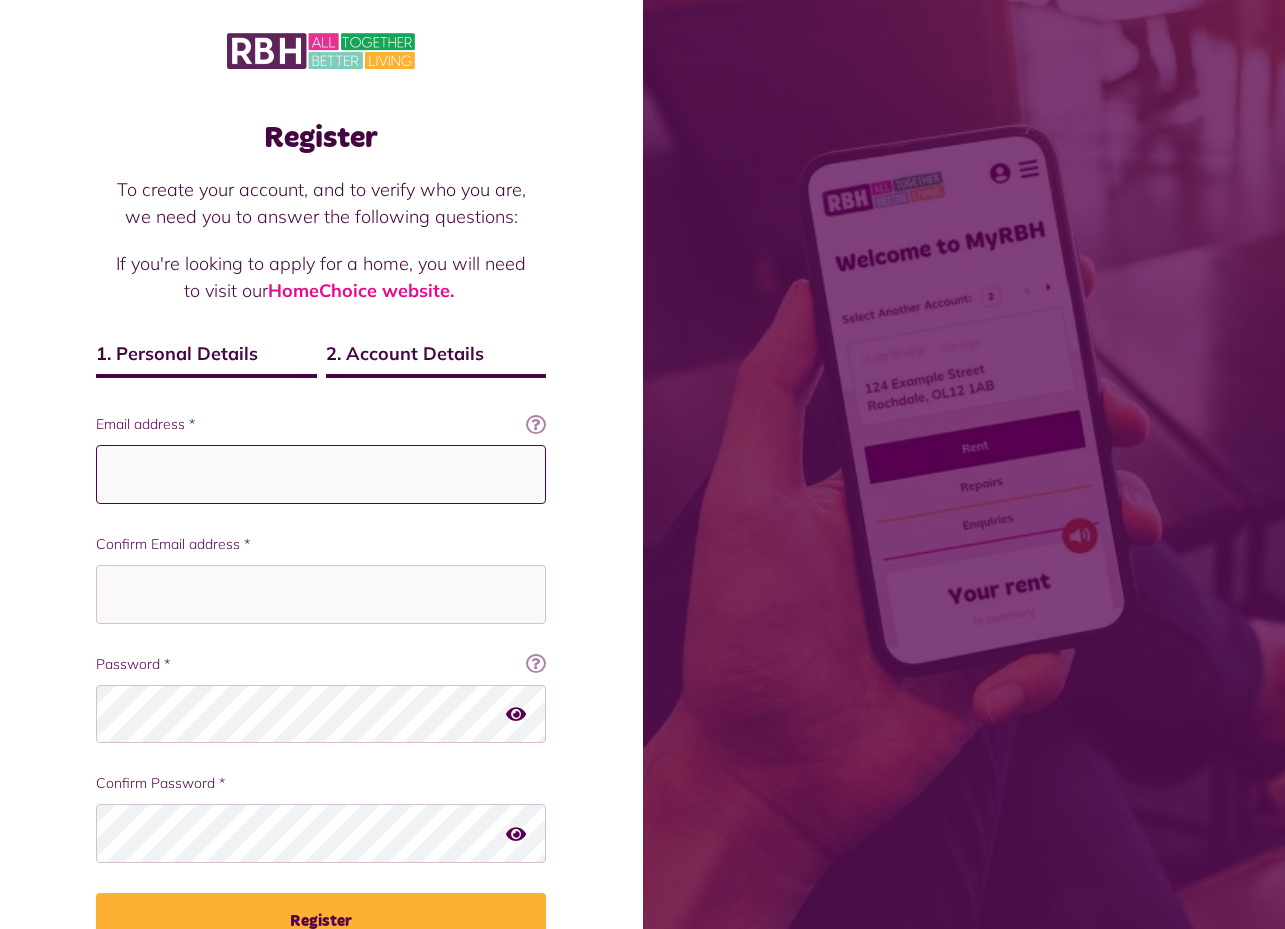 click on "Email address *" at bounding box center (321, 474) 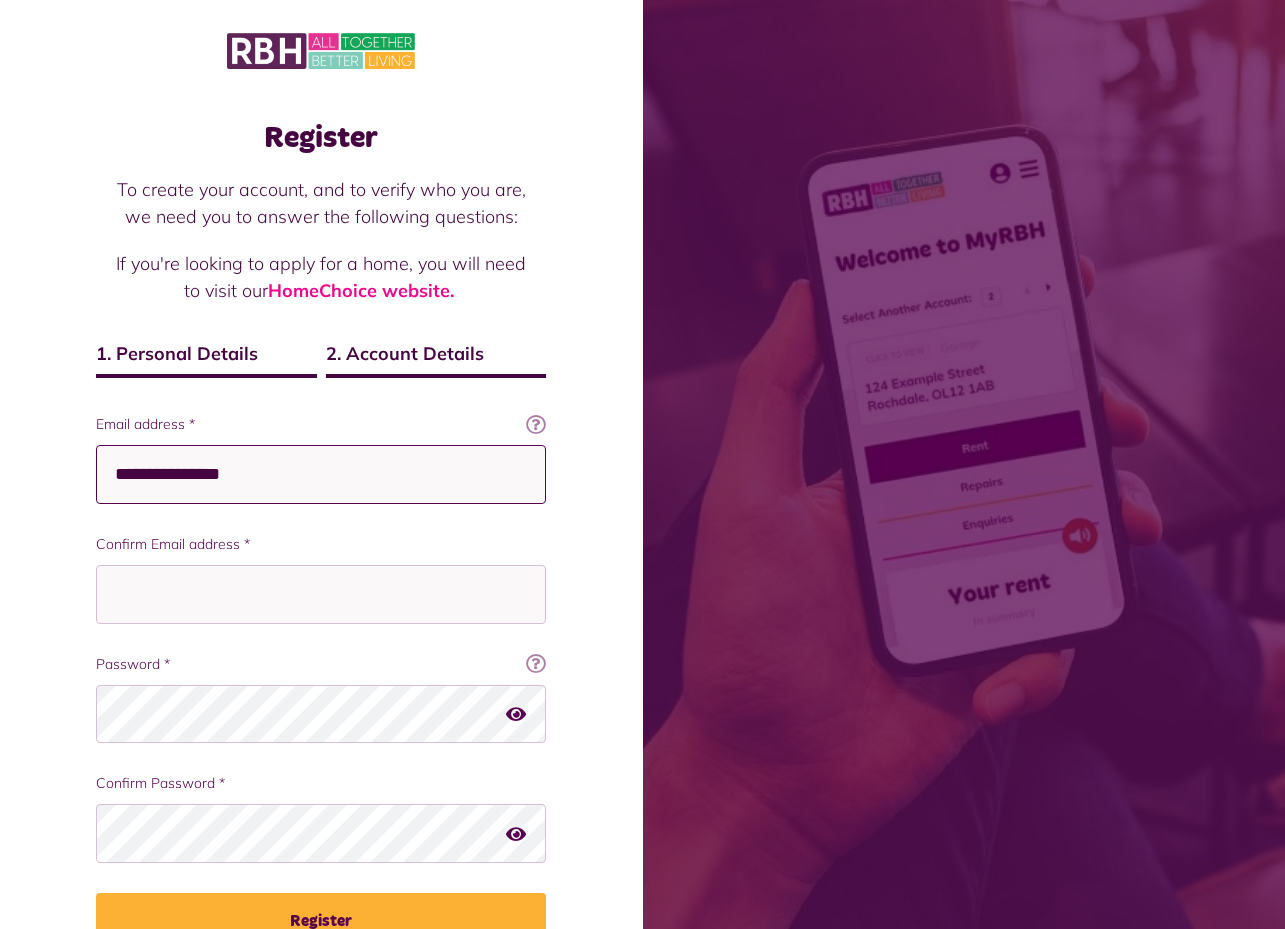type on "**********" 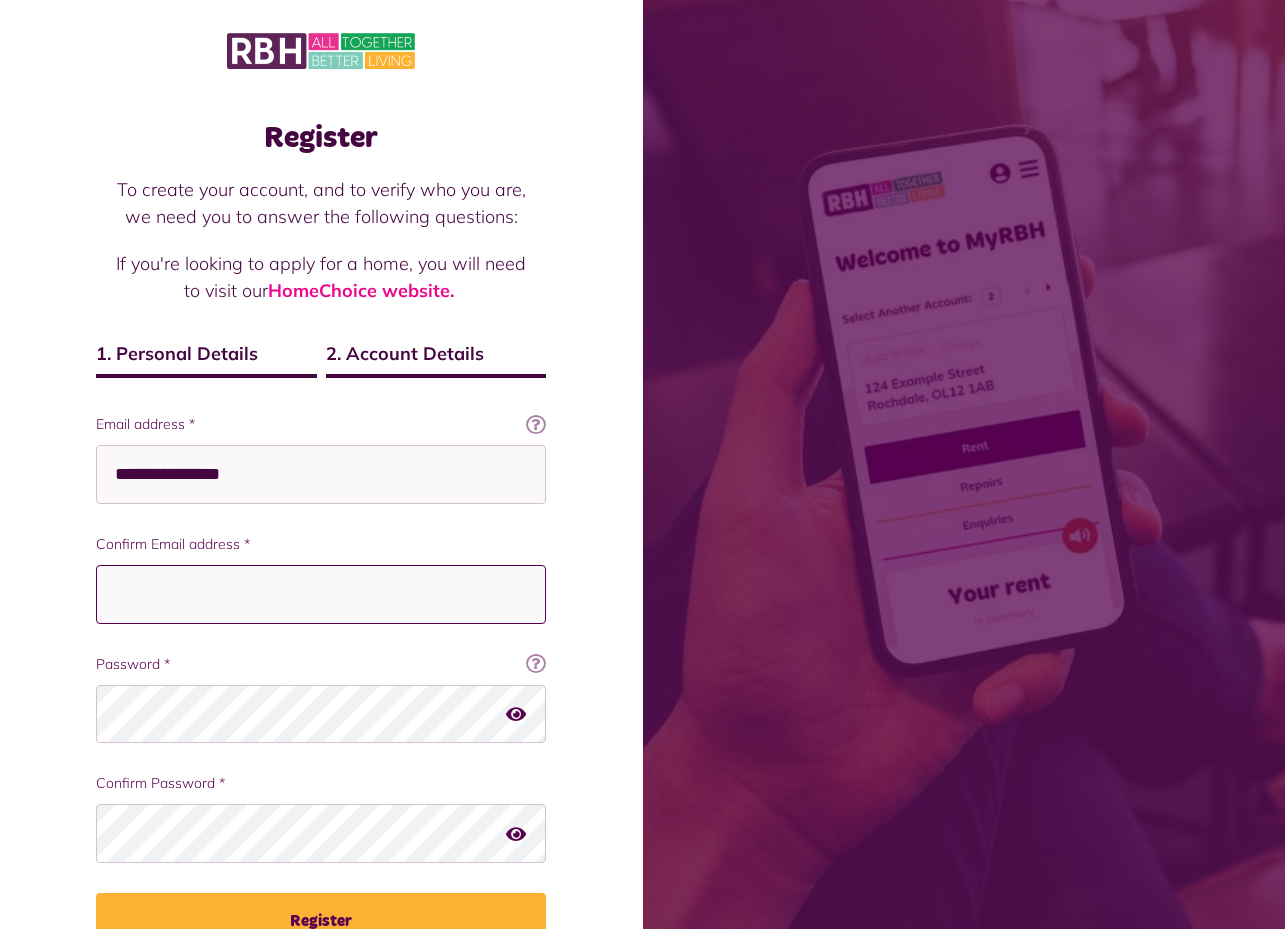 click on "Confirm Email address *" at bounding box center [321, 594] 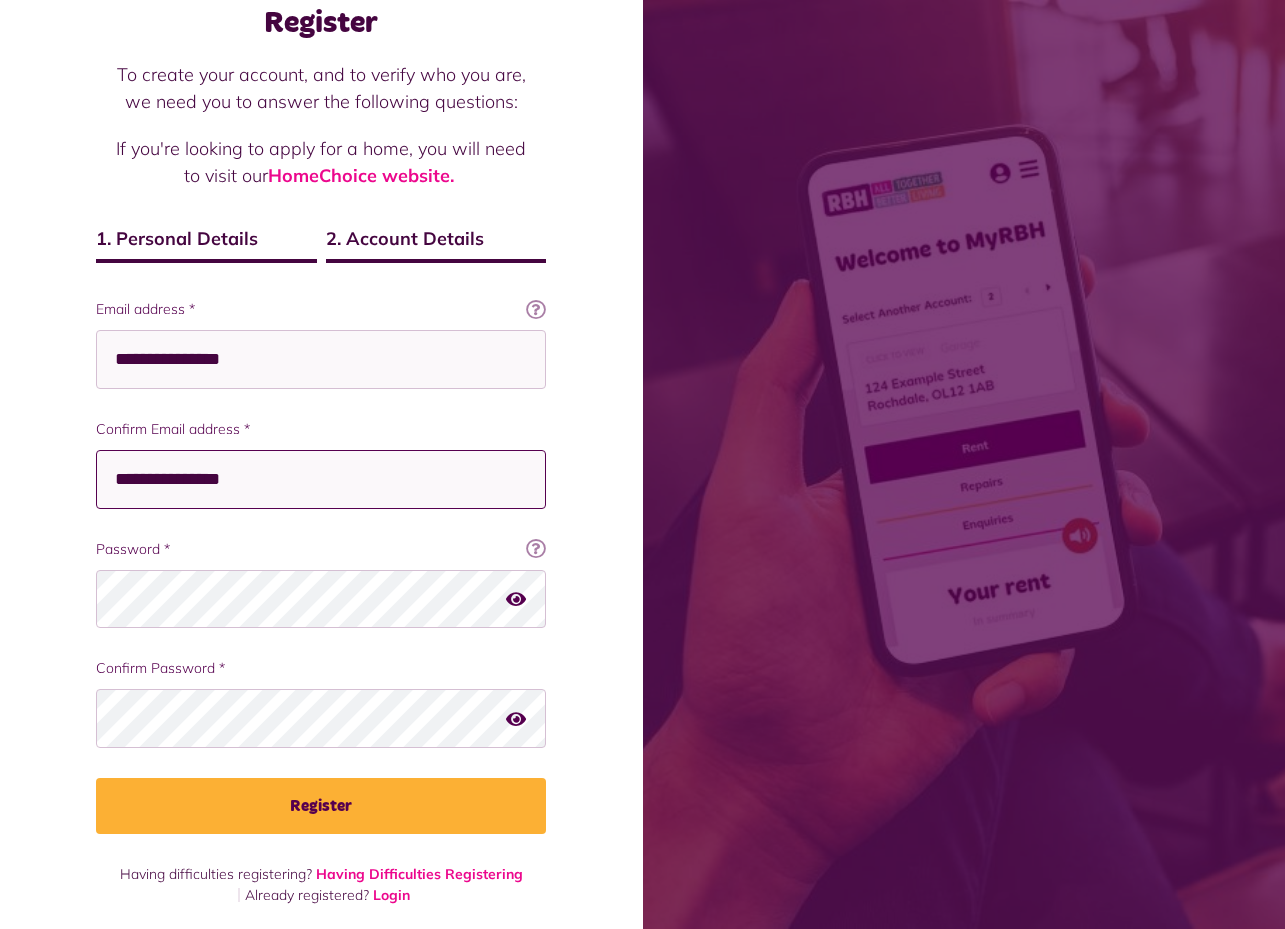 scroll, scrollTop: 122, scrollLeft: 0, axis: vertical 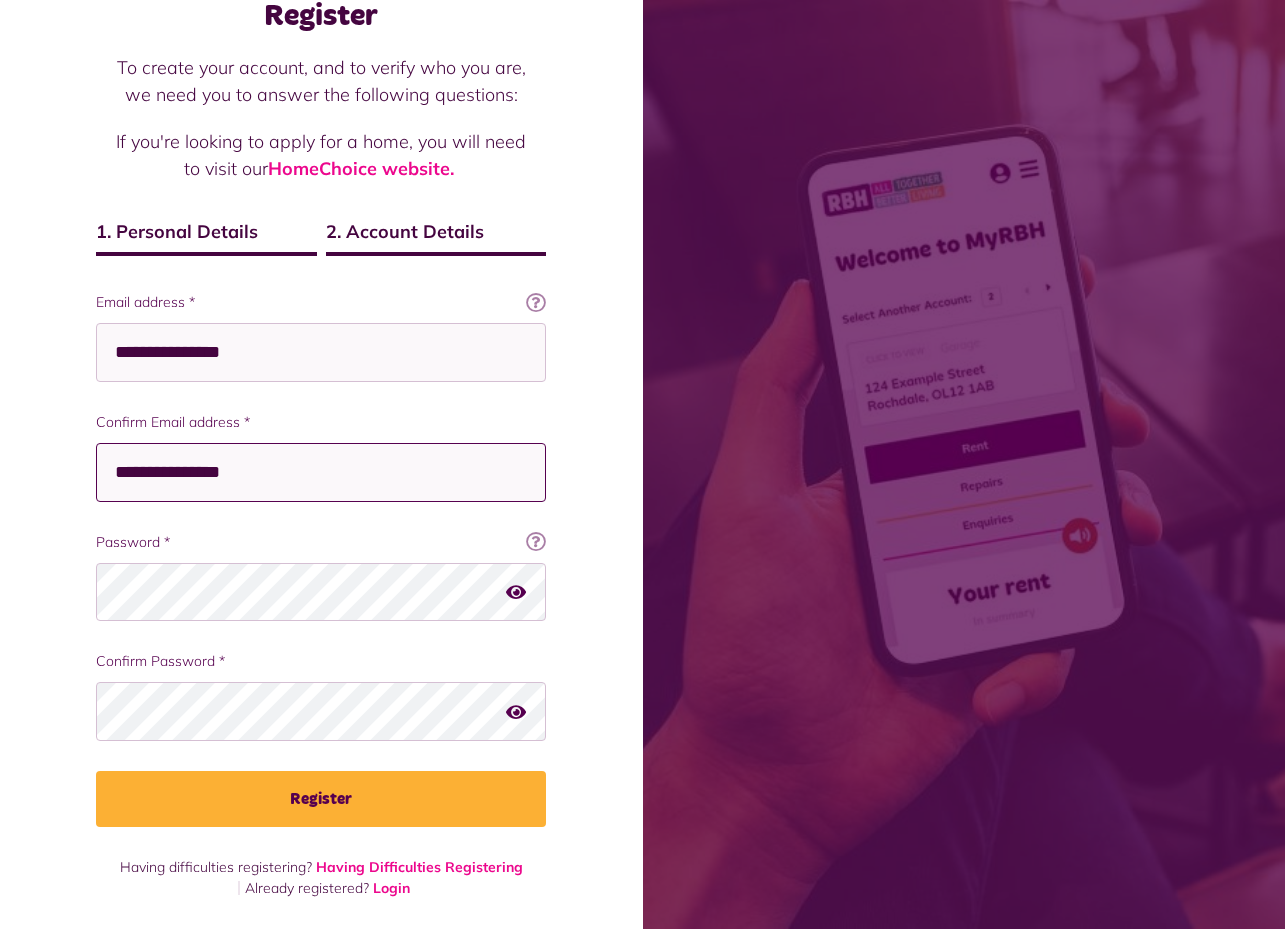 type on "**********" 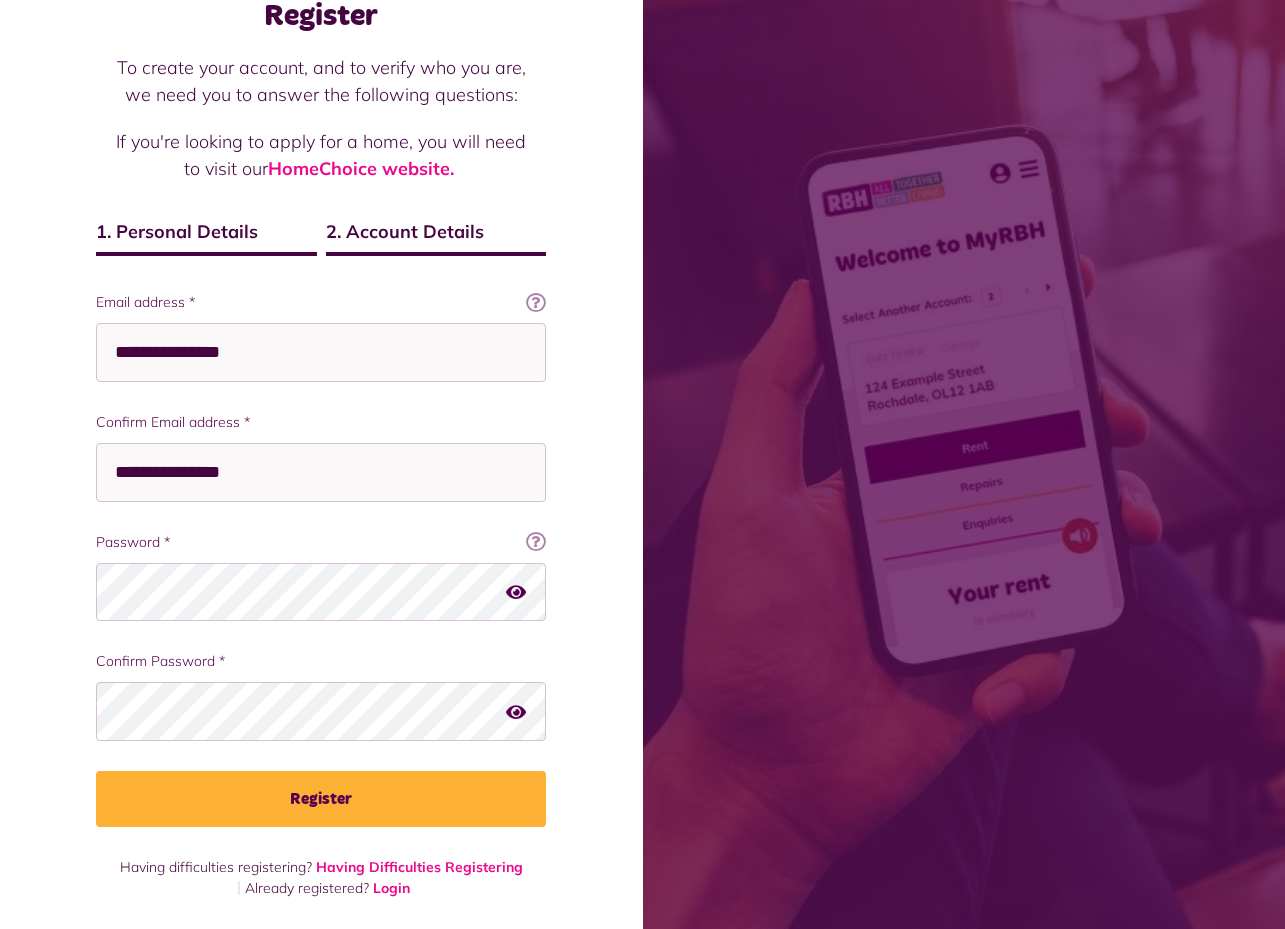 click at bounding box center (516, 591) 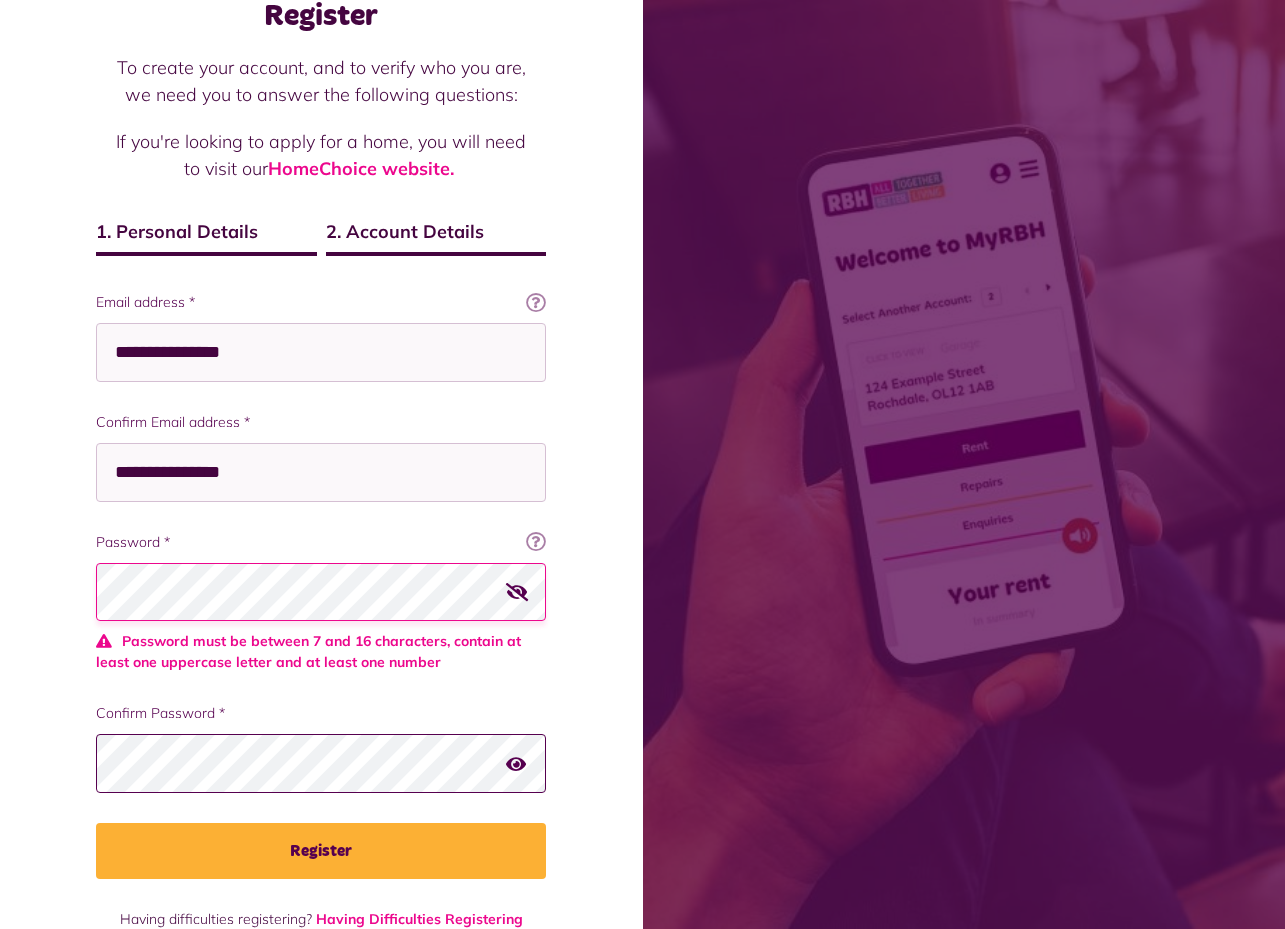 click on "Confirm Password *" at bounding box center (321, 748) 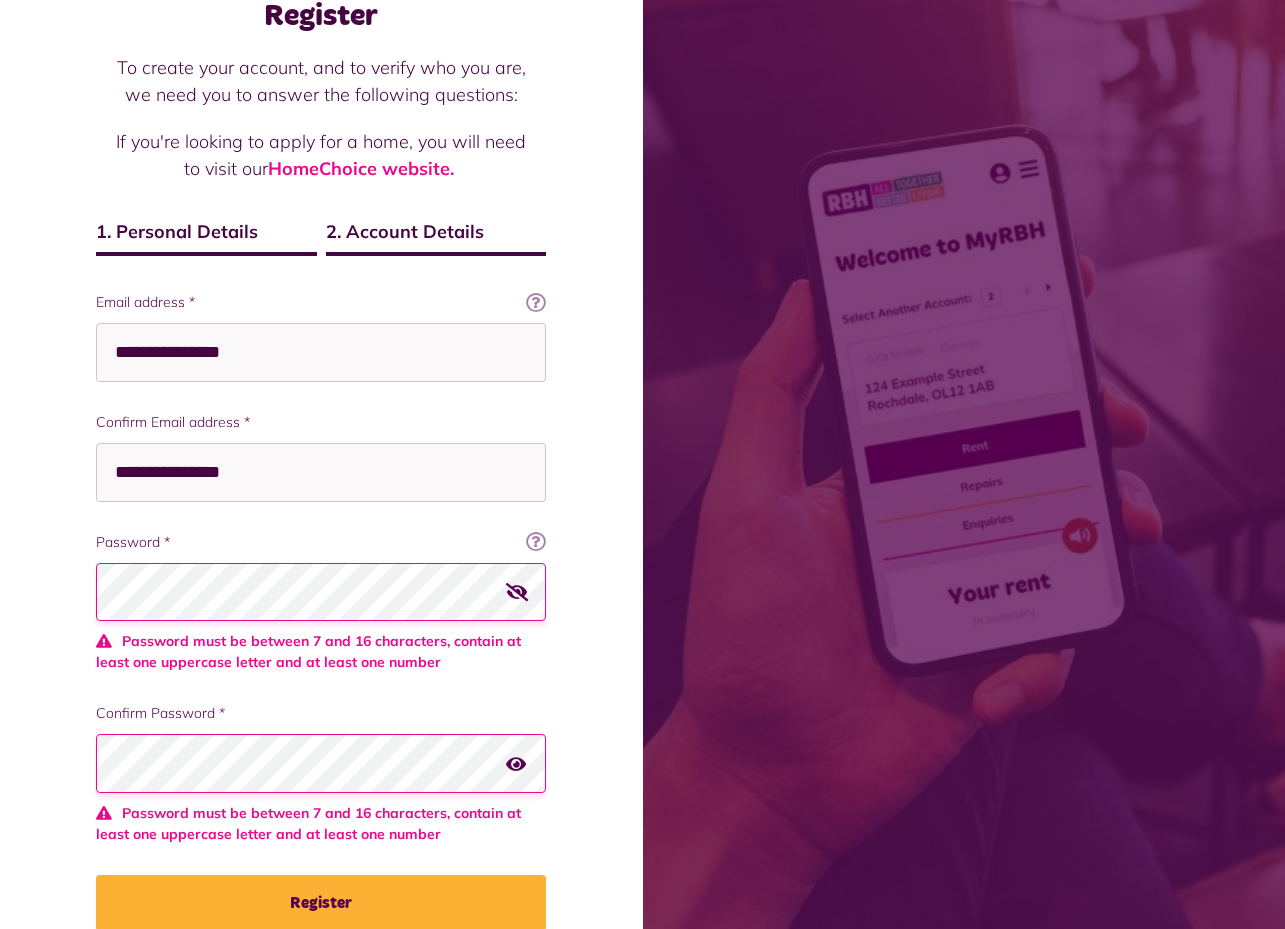 click at bounding box center (516, 763) 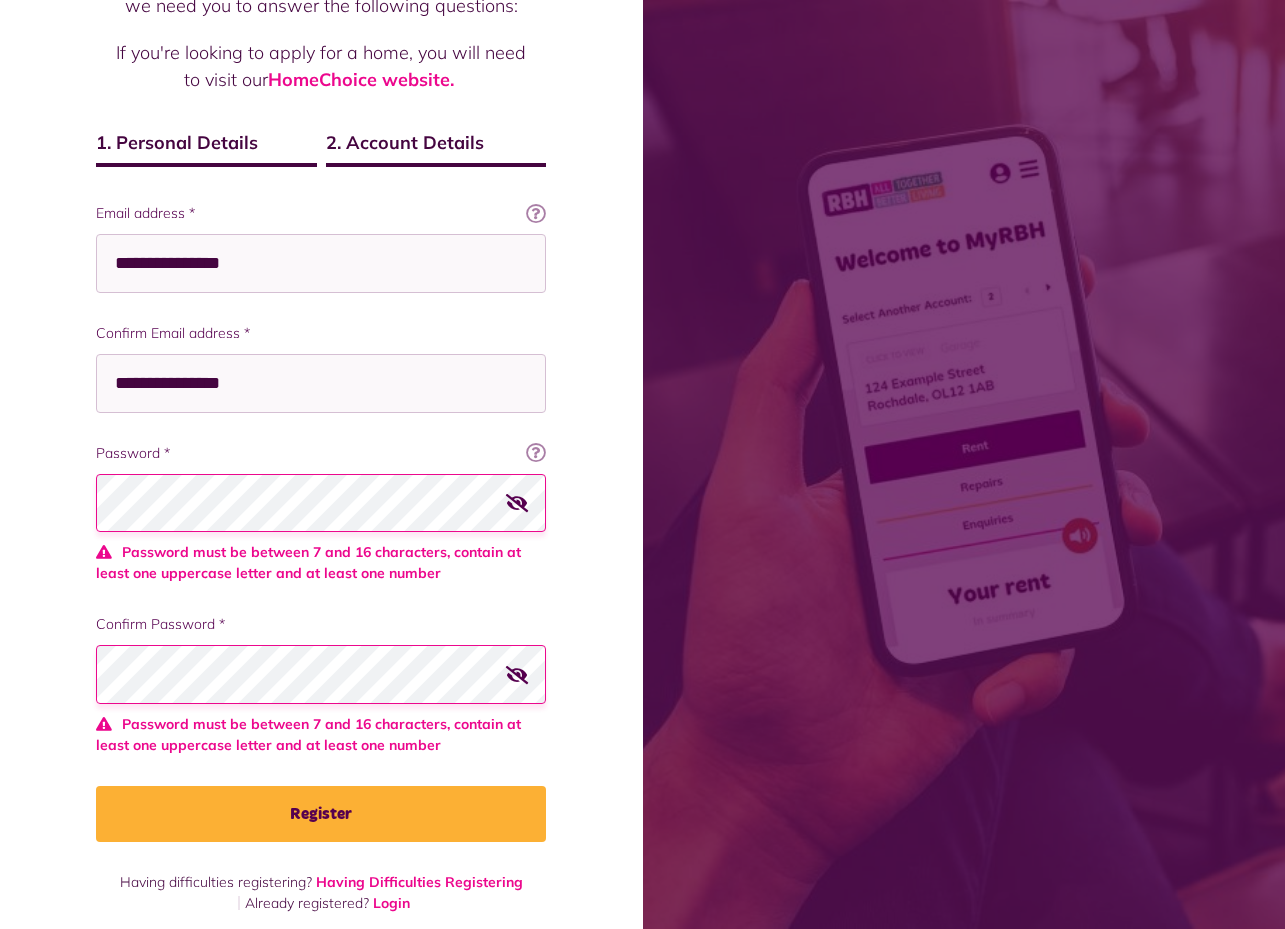 scroll, scrollTop: 226, scrollLeft: 0, axis: vertical 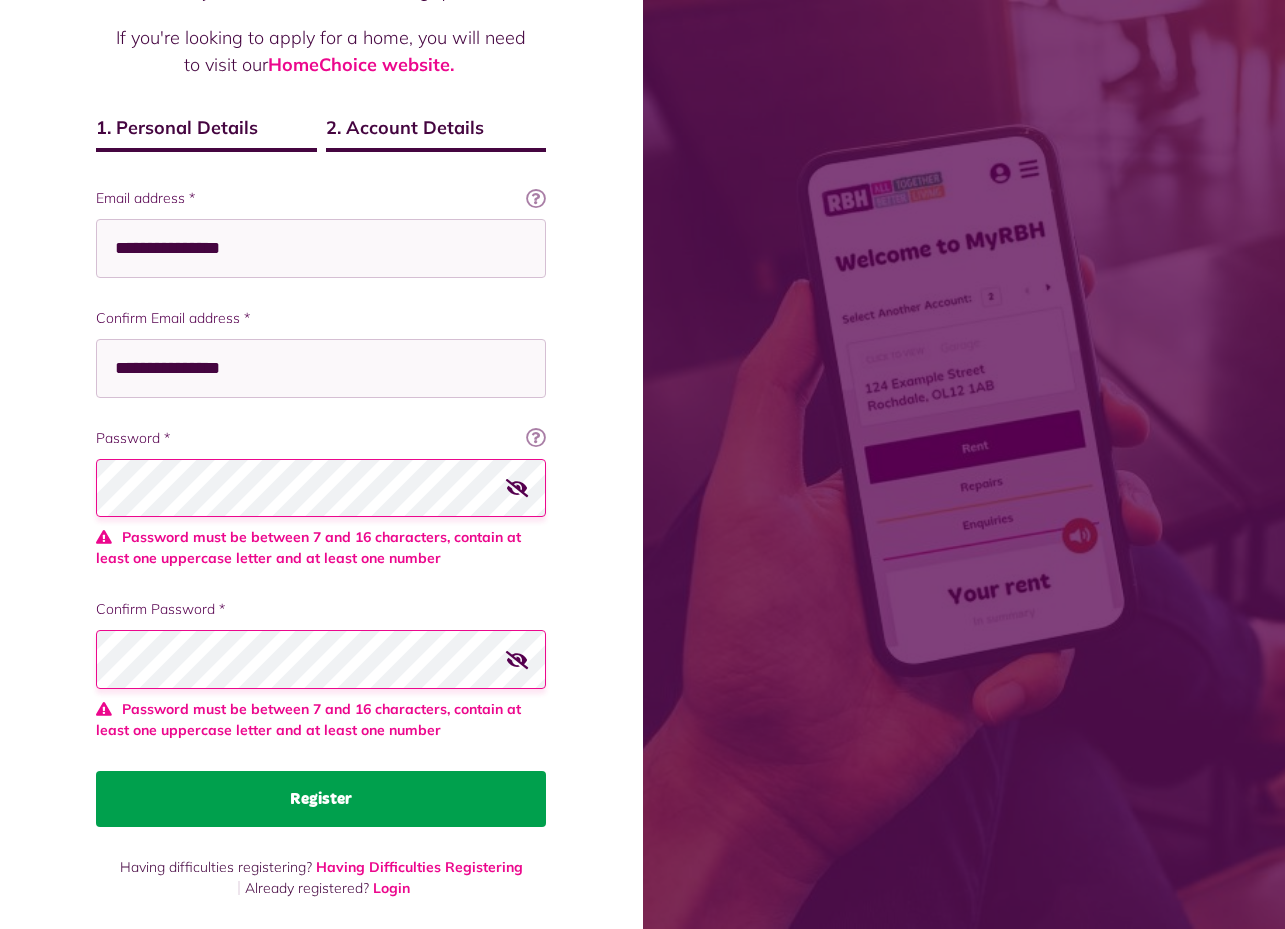 click on "Register" at bounding box center (321, 799) 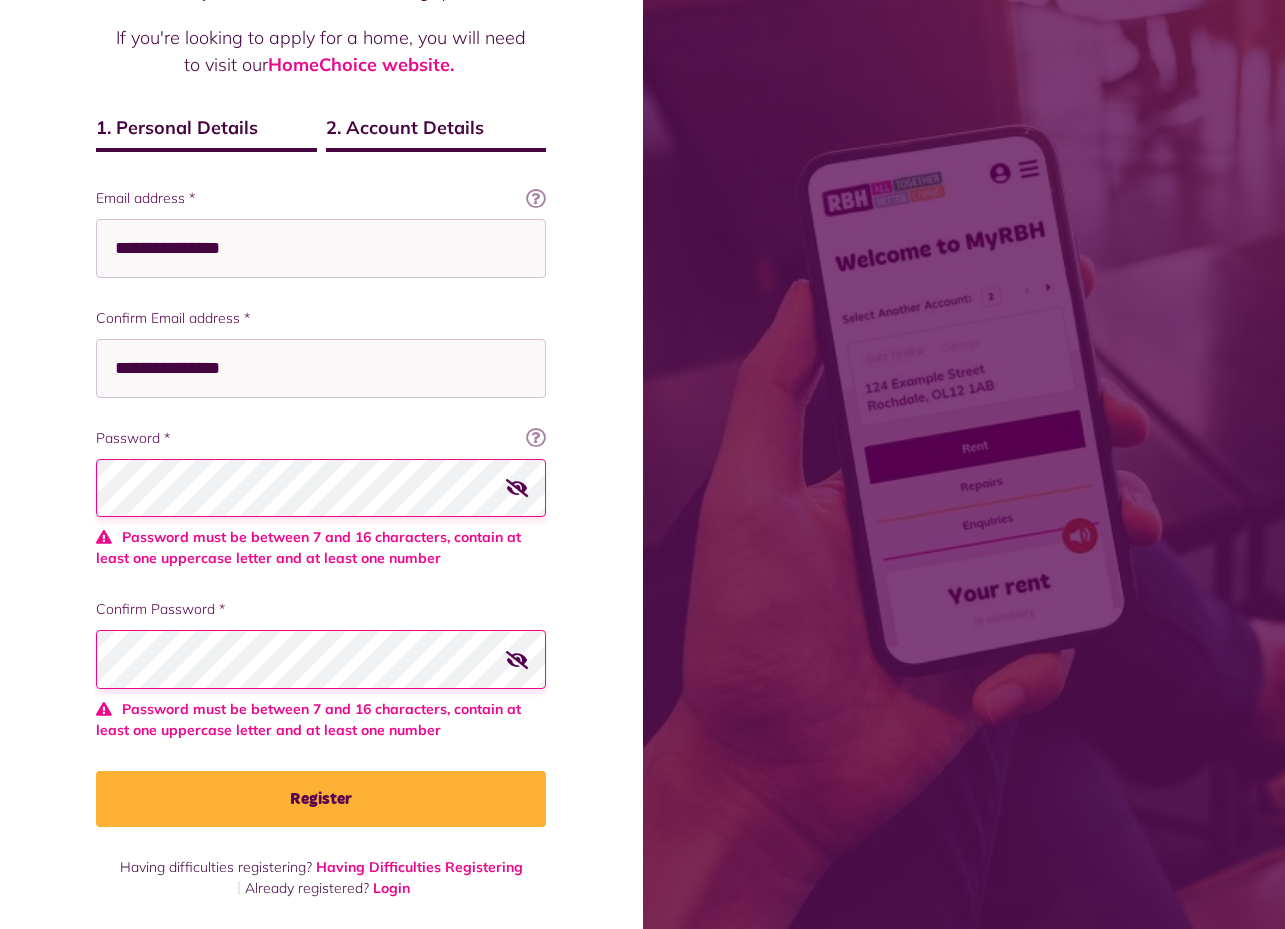 click on "Register
To create your account, and to verify who you are, we need you to answer the following questions:
If you're looking to apply for a home, you will need to visit our  HomeChoice website.
1. Personal Details
2. Account Details
Email Address
To help you get the most out MyRBH we need to know your email address. If you don't have an email and are unsure about how to get one  click here .
Ok got it!" at bounding box center (321, 351) 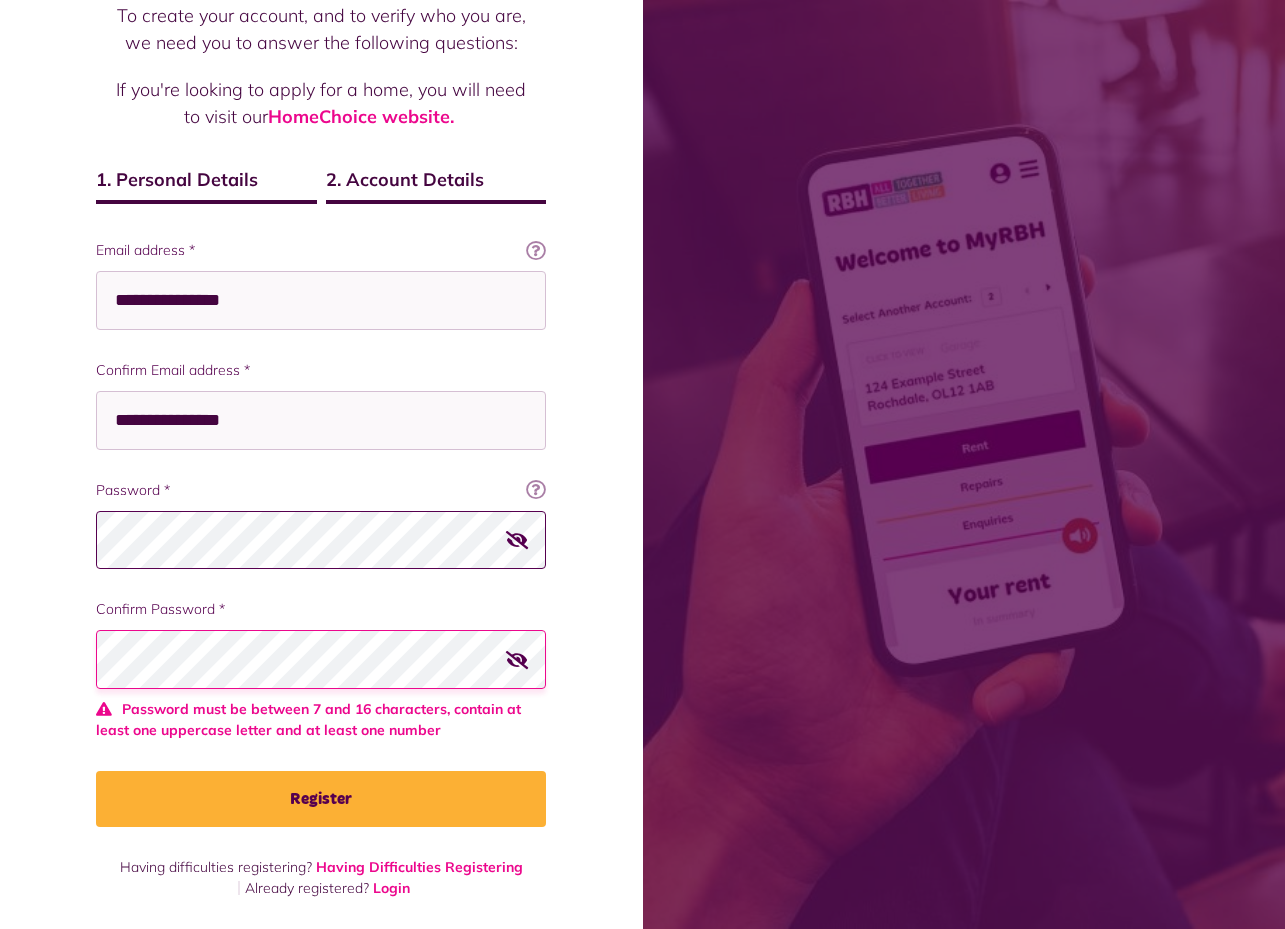 scroll, scrollTop: 174, scrollLeft: 0, axis: vertical 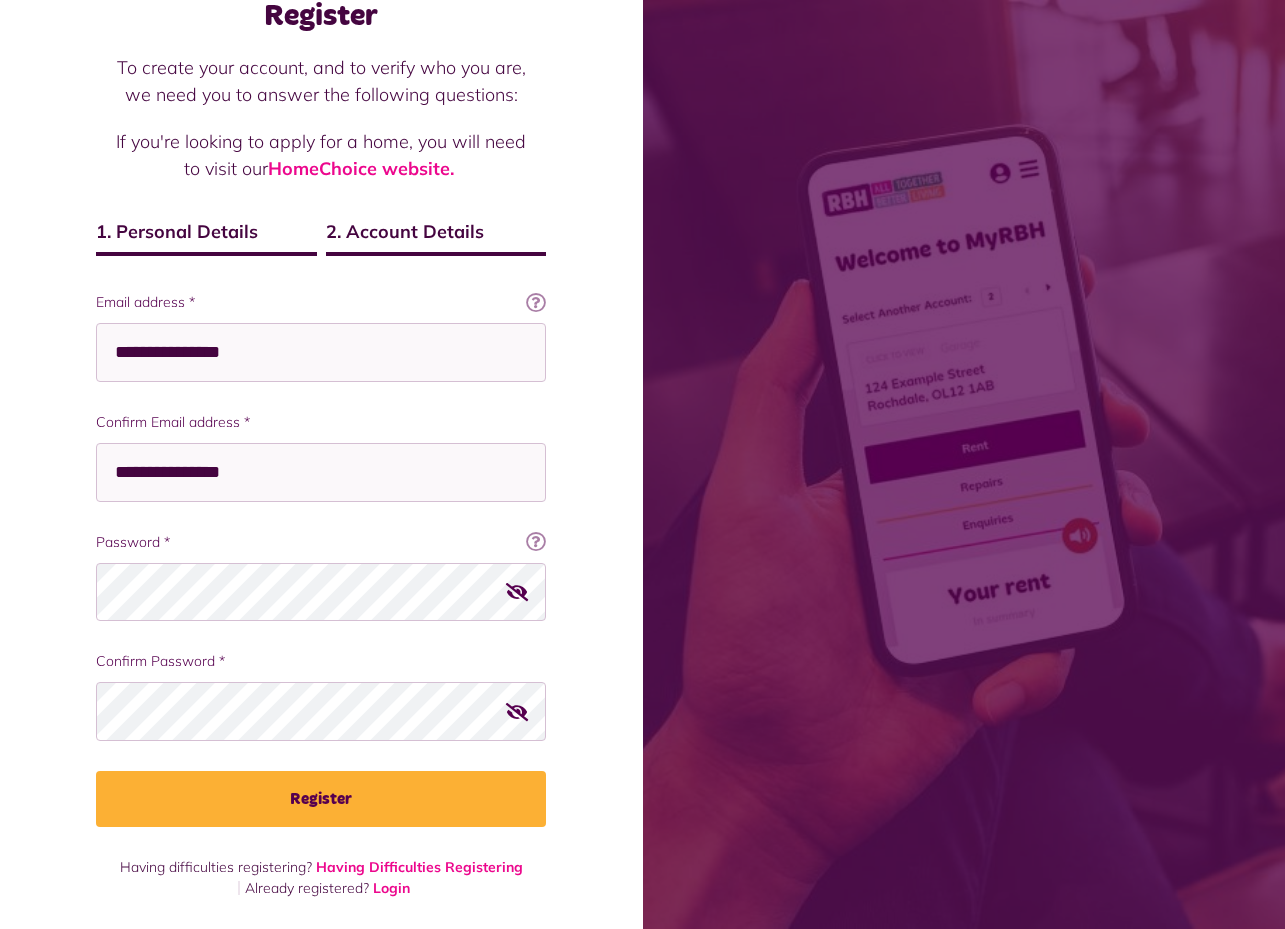 click on "Register
To create your account, and to verify who you are, we need you to answer the following questions:
If you're looking to apply for a home, you will need to visit our  HomeChoice website.
1. Personal Details
2. Account Details
Email Address
To help you get the most out MyRBH we need to know your email address. If you don't have an email and are unsure about how to get one  click here .
Ok got it!" at bounding box center (321, 403) 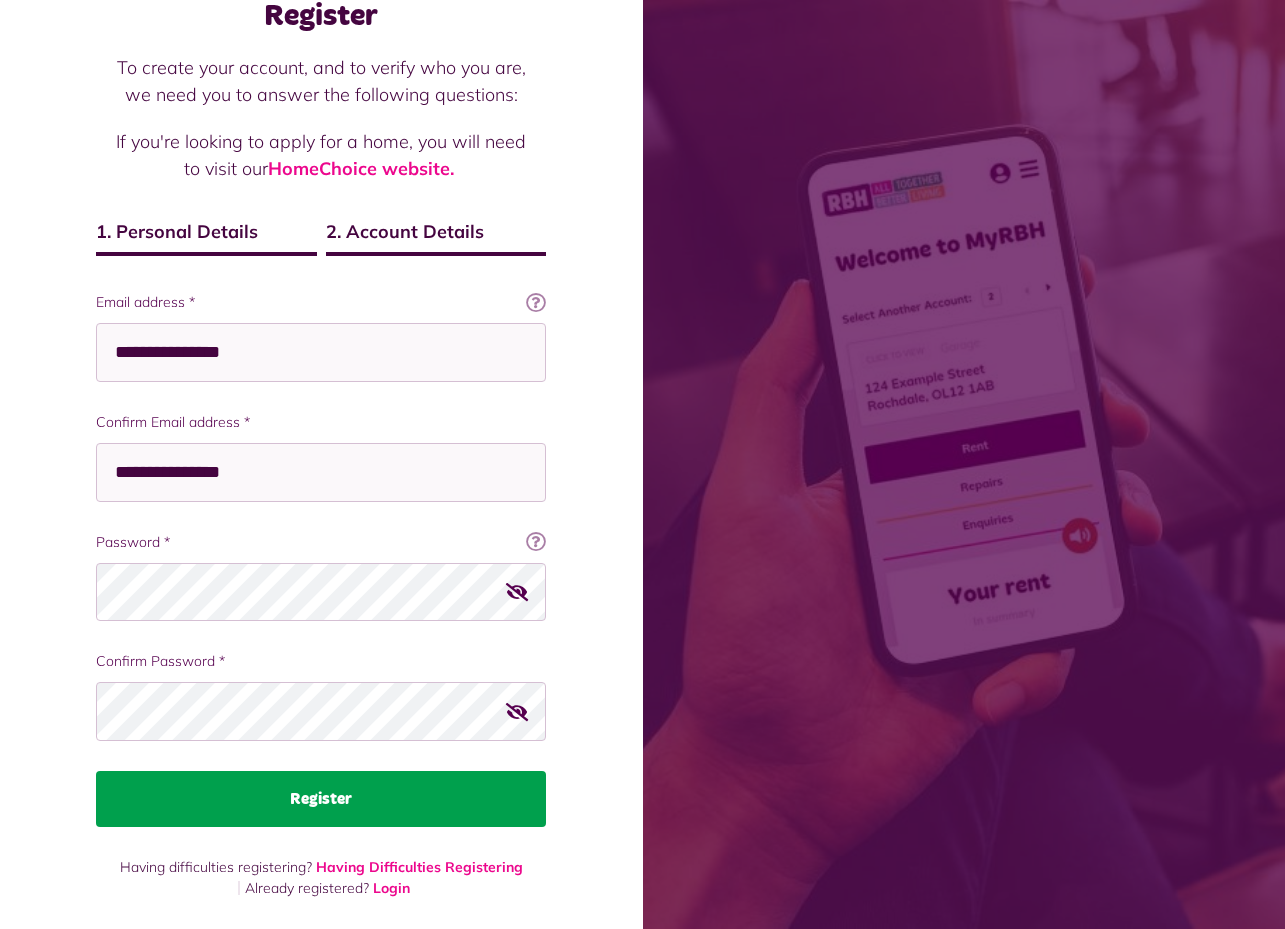 click on "Register" at bounding box center (321, 799) 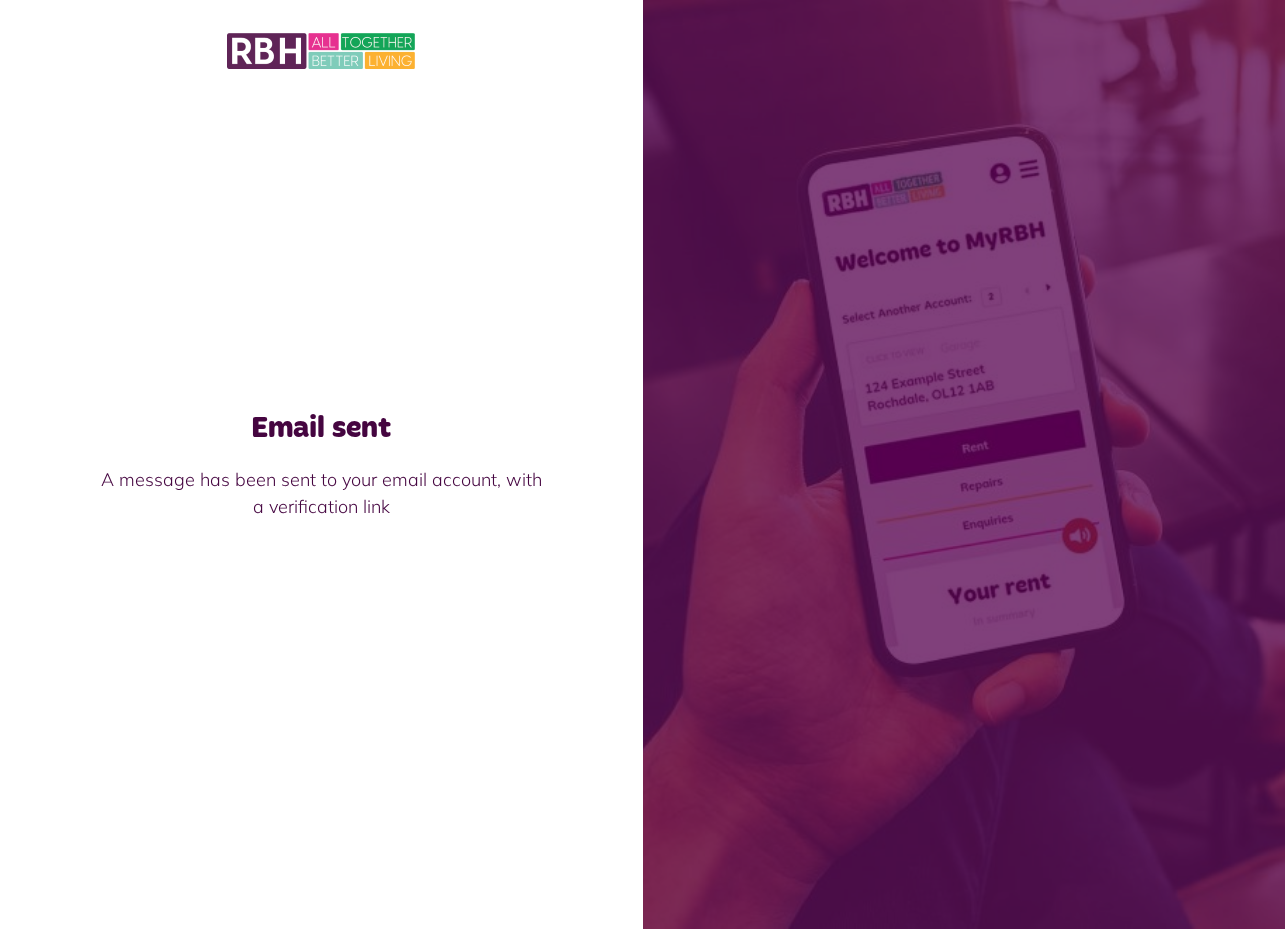 scroll, scrollTop: 0, scrollLeft: 0, axis: both 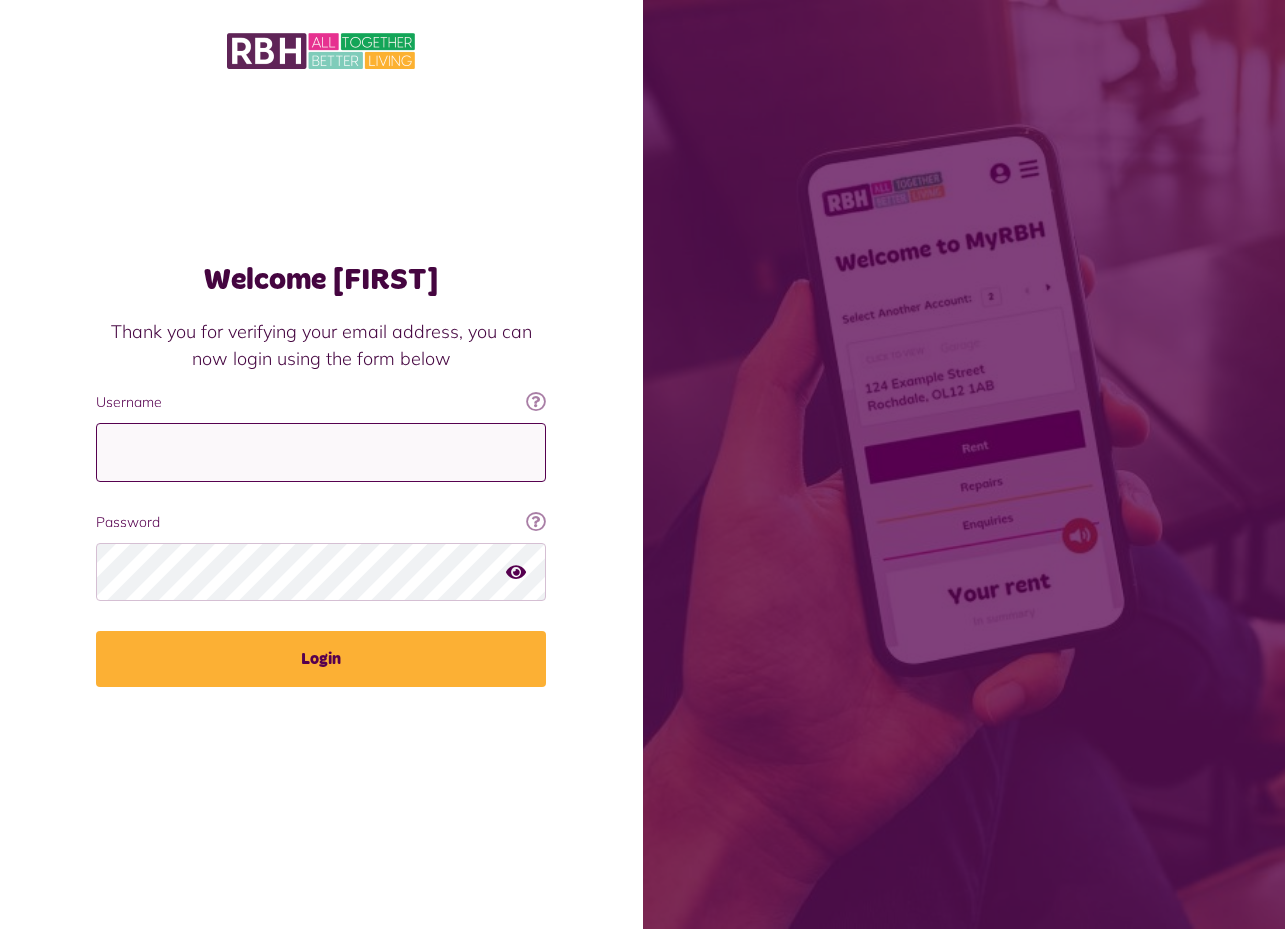 click on "Username" at bounding box center [321, 452] 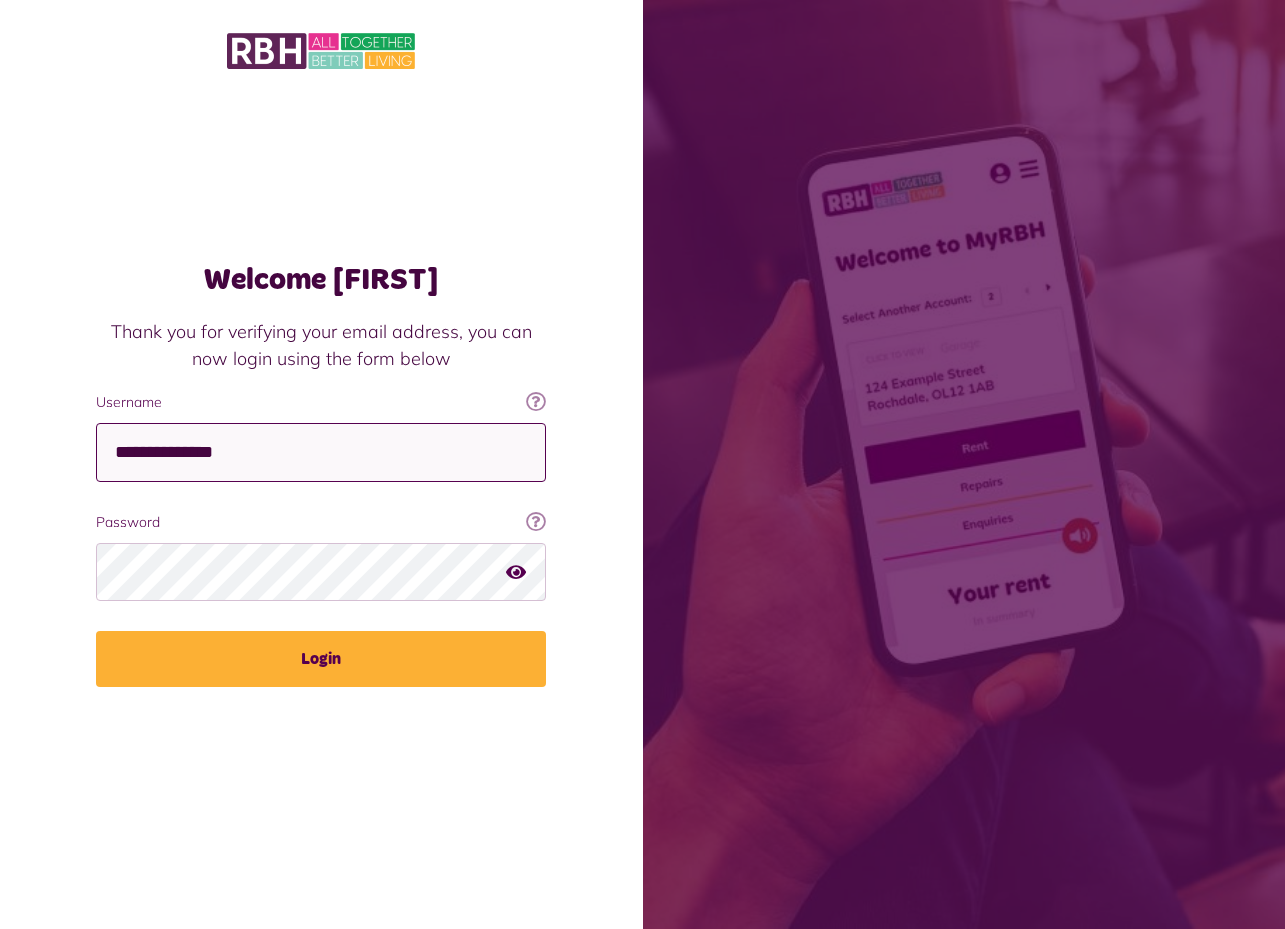 type on "**********" 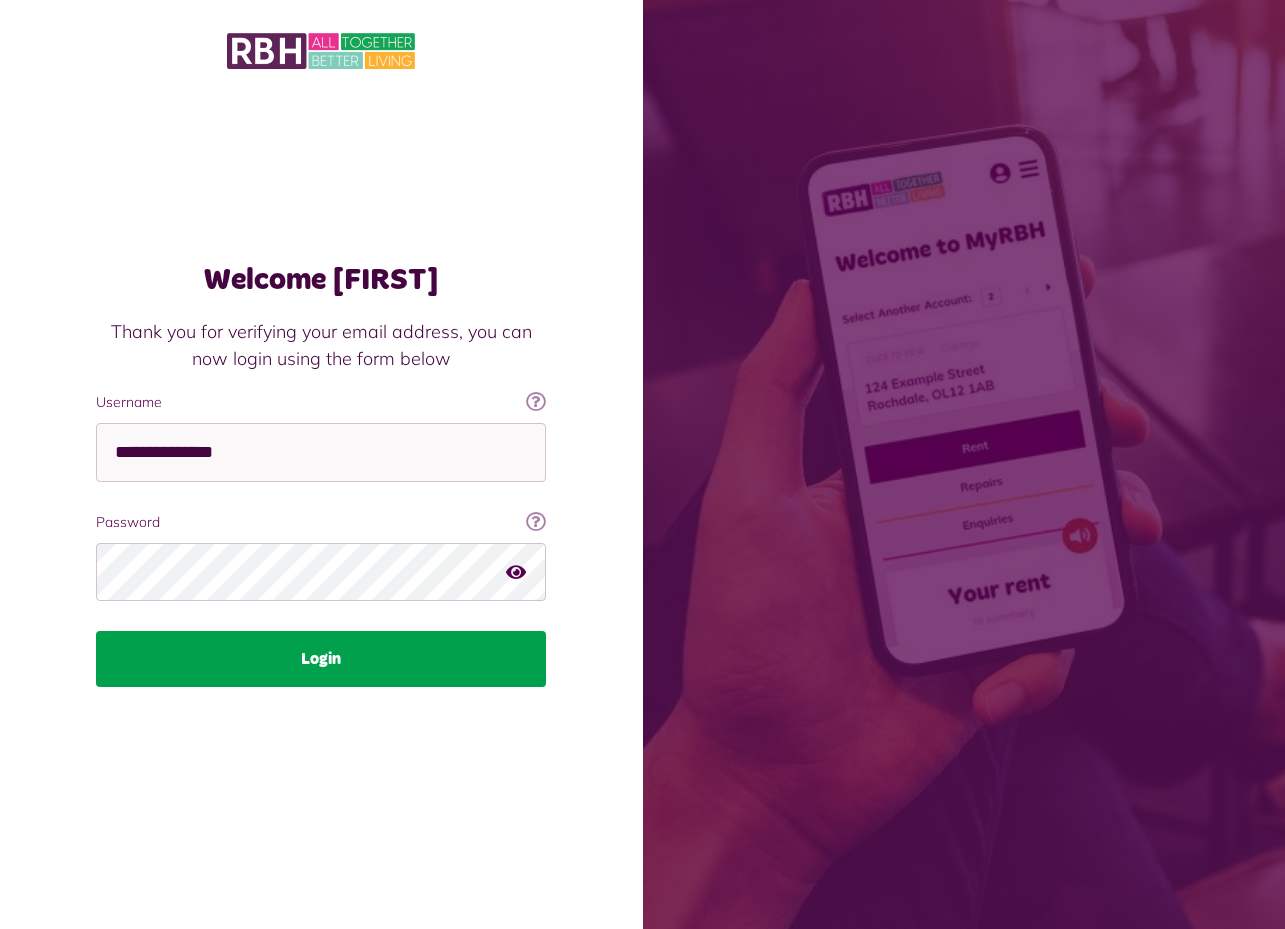 click on "Login" at bounding box center [321, 659] 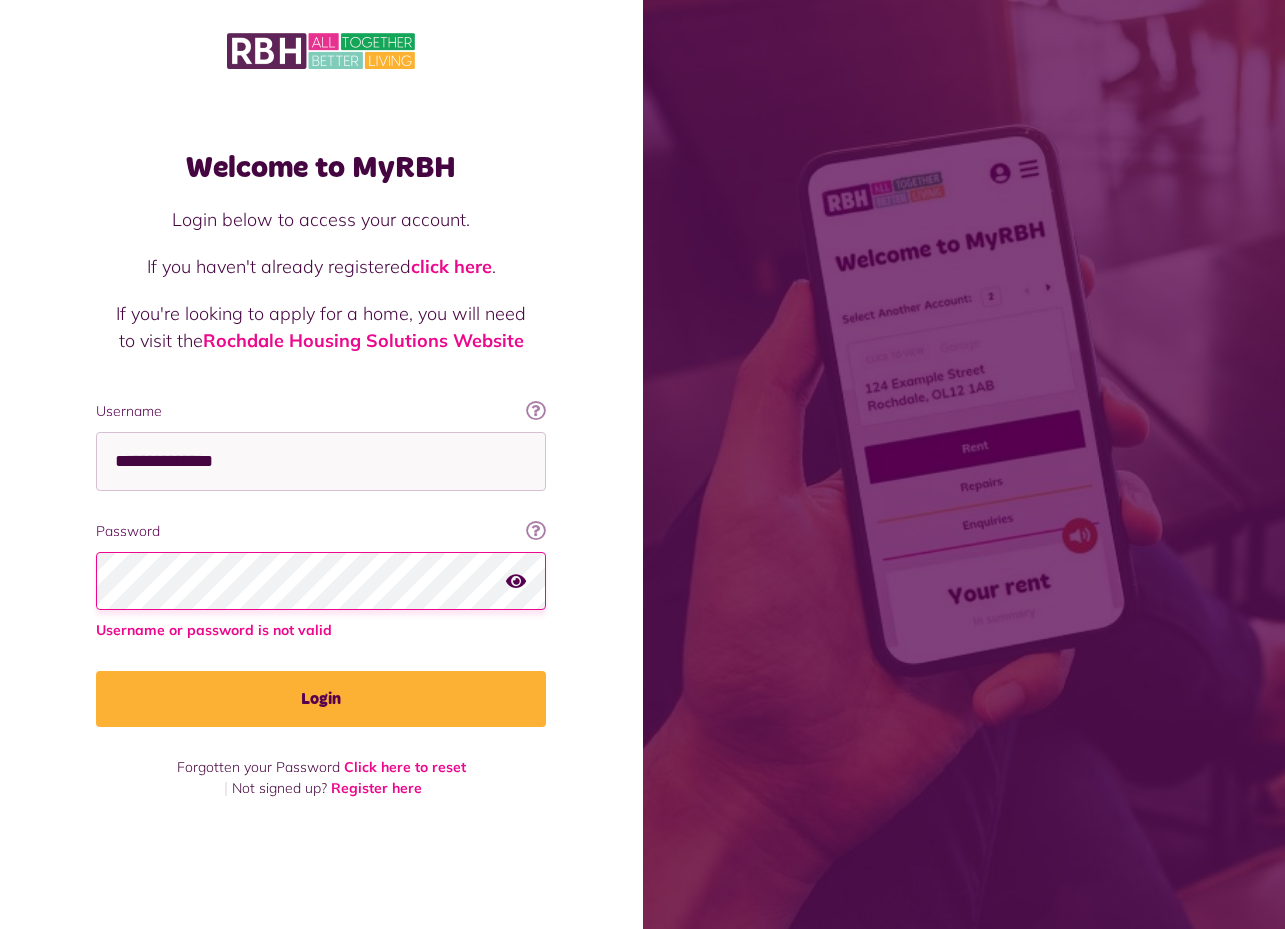 scroll, scrollTop: 0, scrollLeft: 0, axis: both 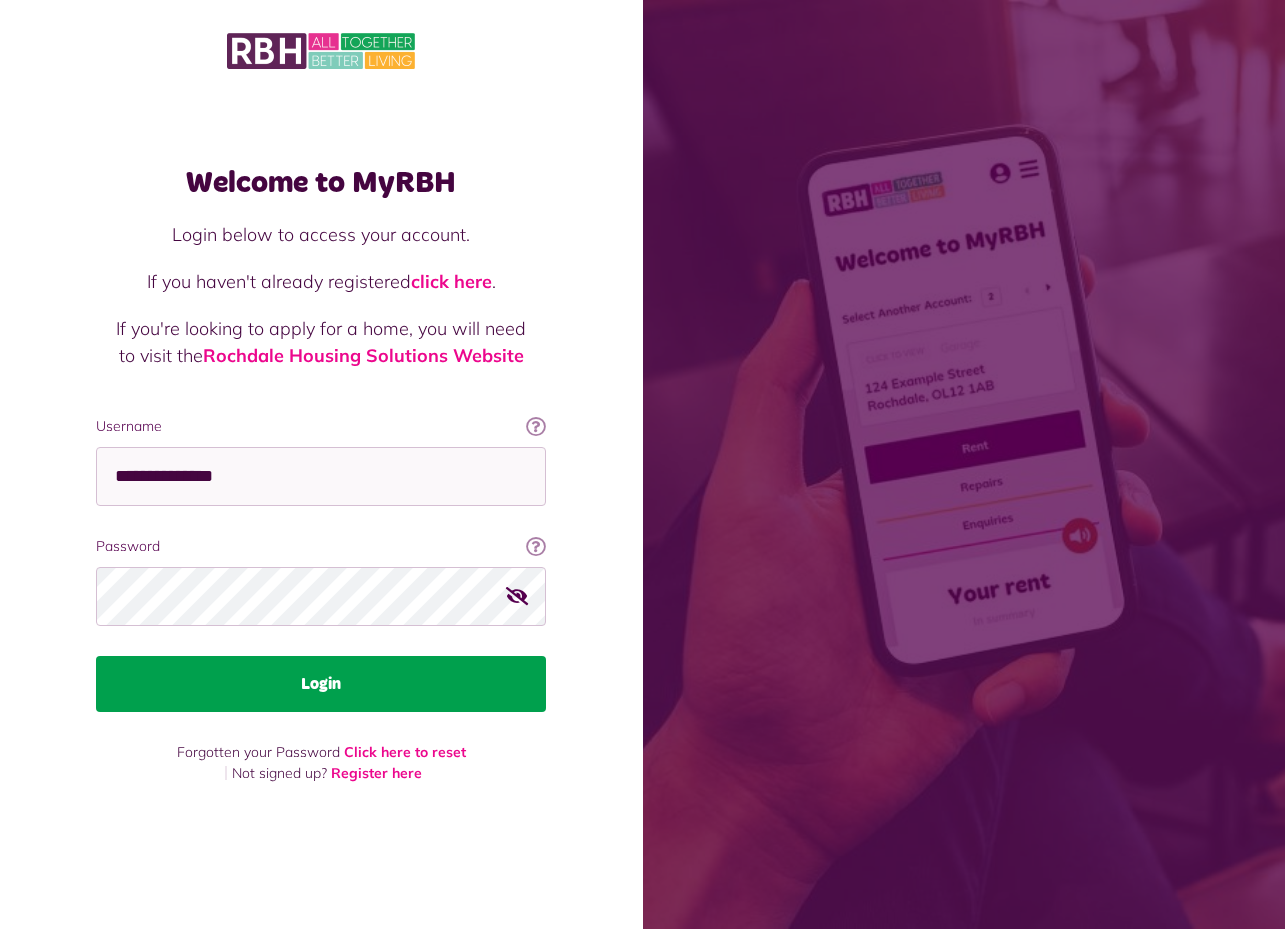 click on "Login" at bounding box center (321, 684) 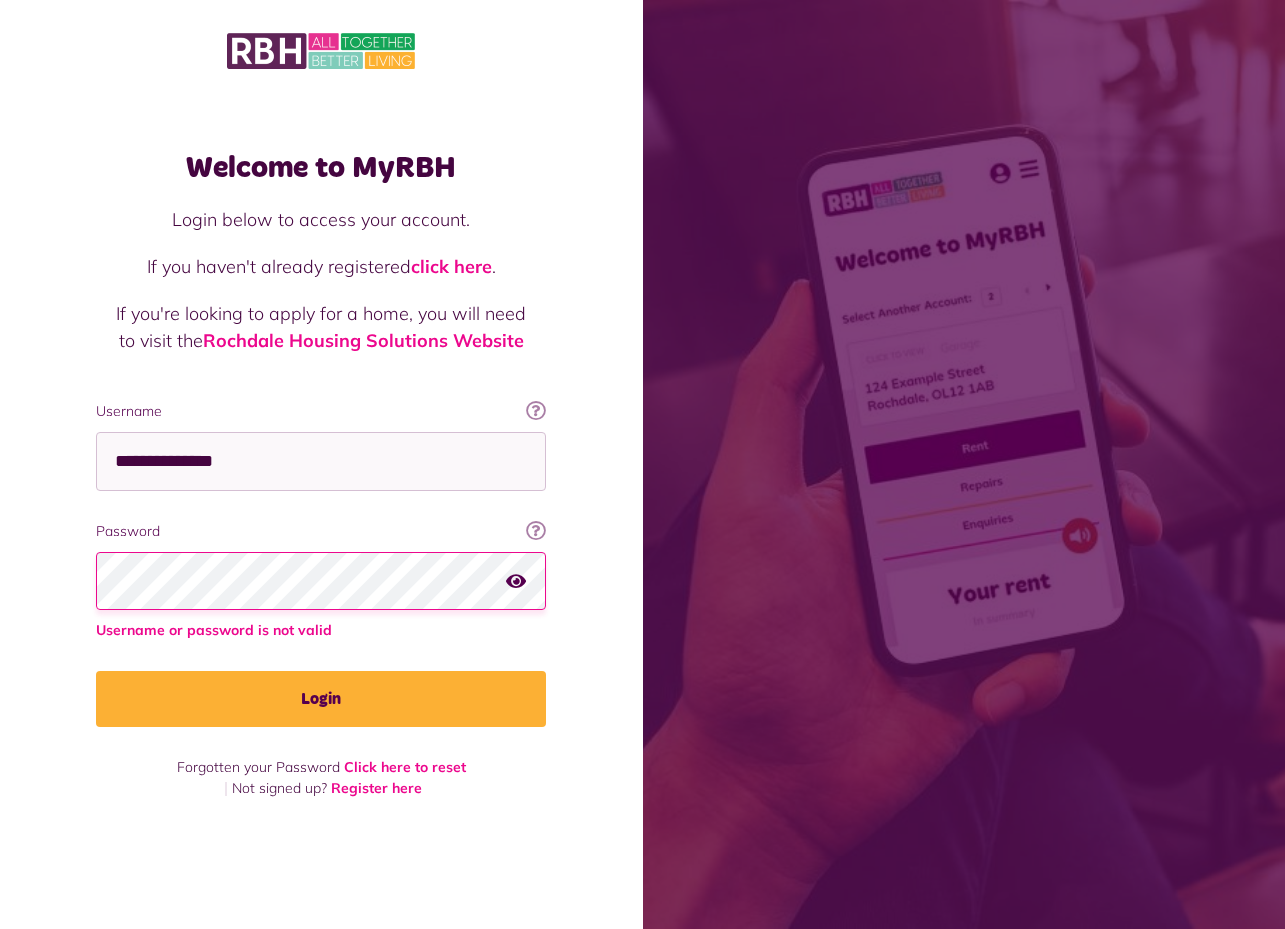 scroll, scrollTop: 0, scrollLeft: 0, axis: both 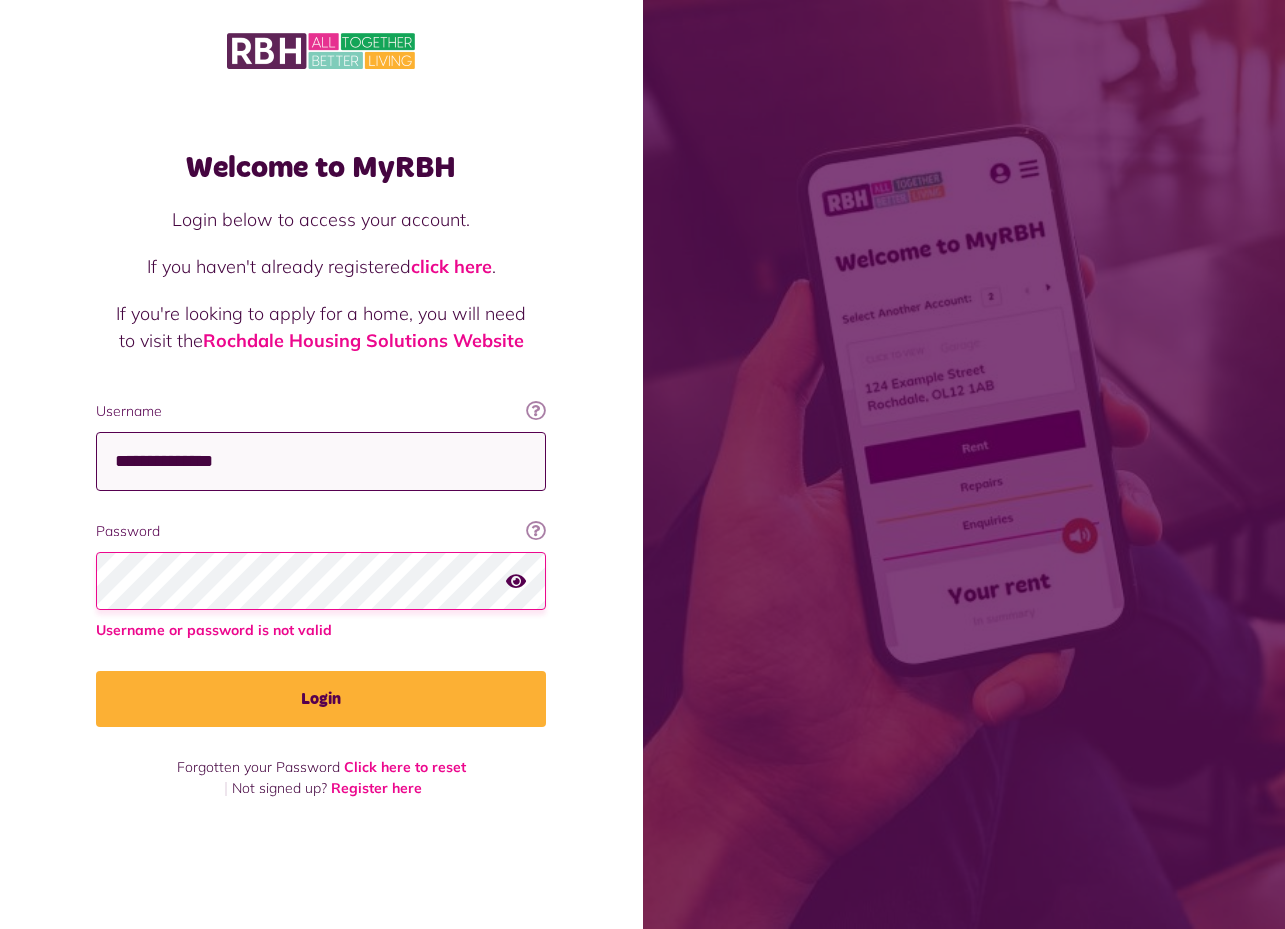 click on "**********" at bounding box center [321, 461] 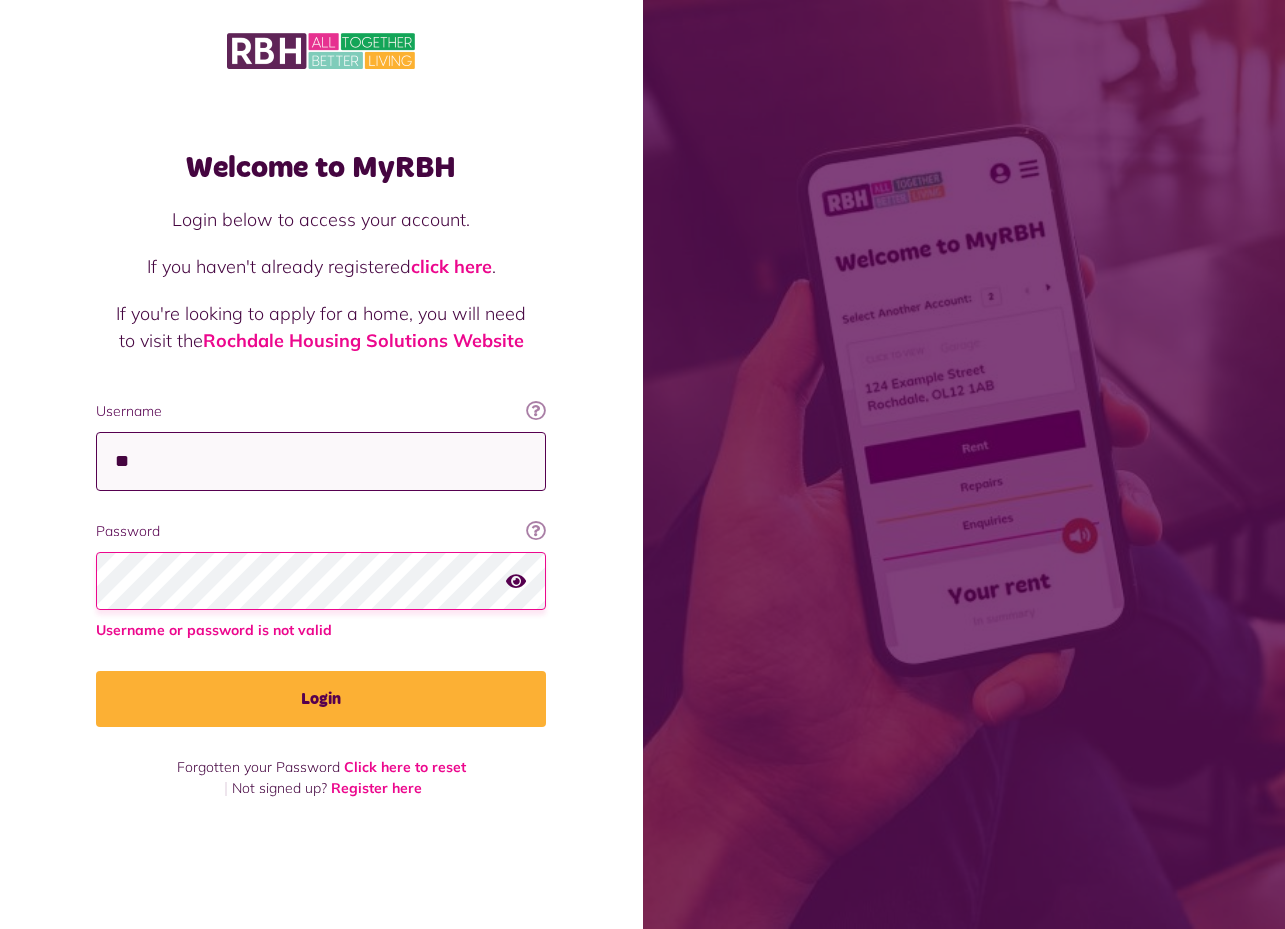 type on "*" 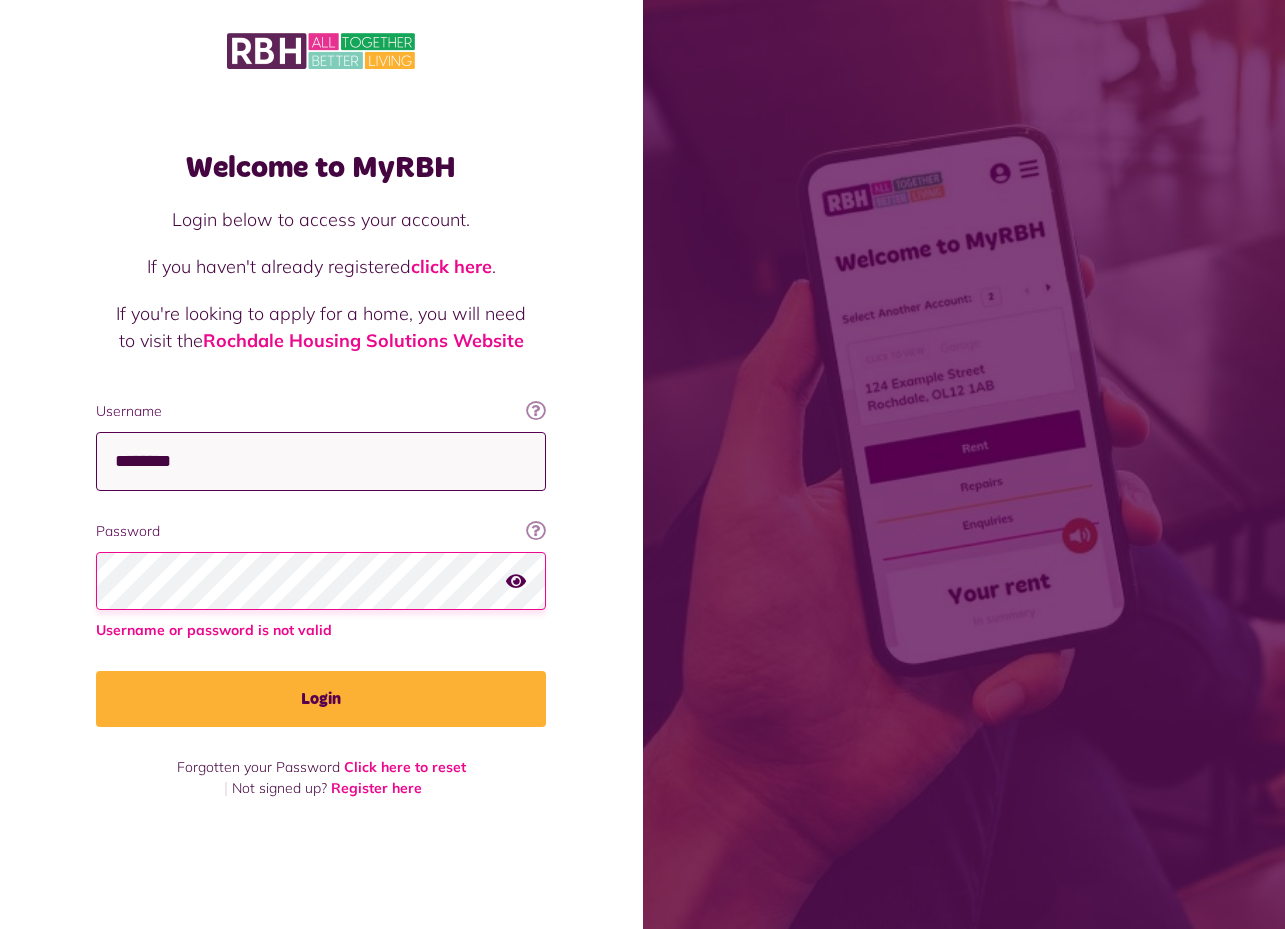 type on "********" 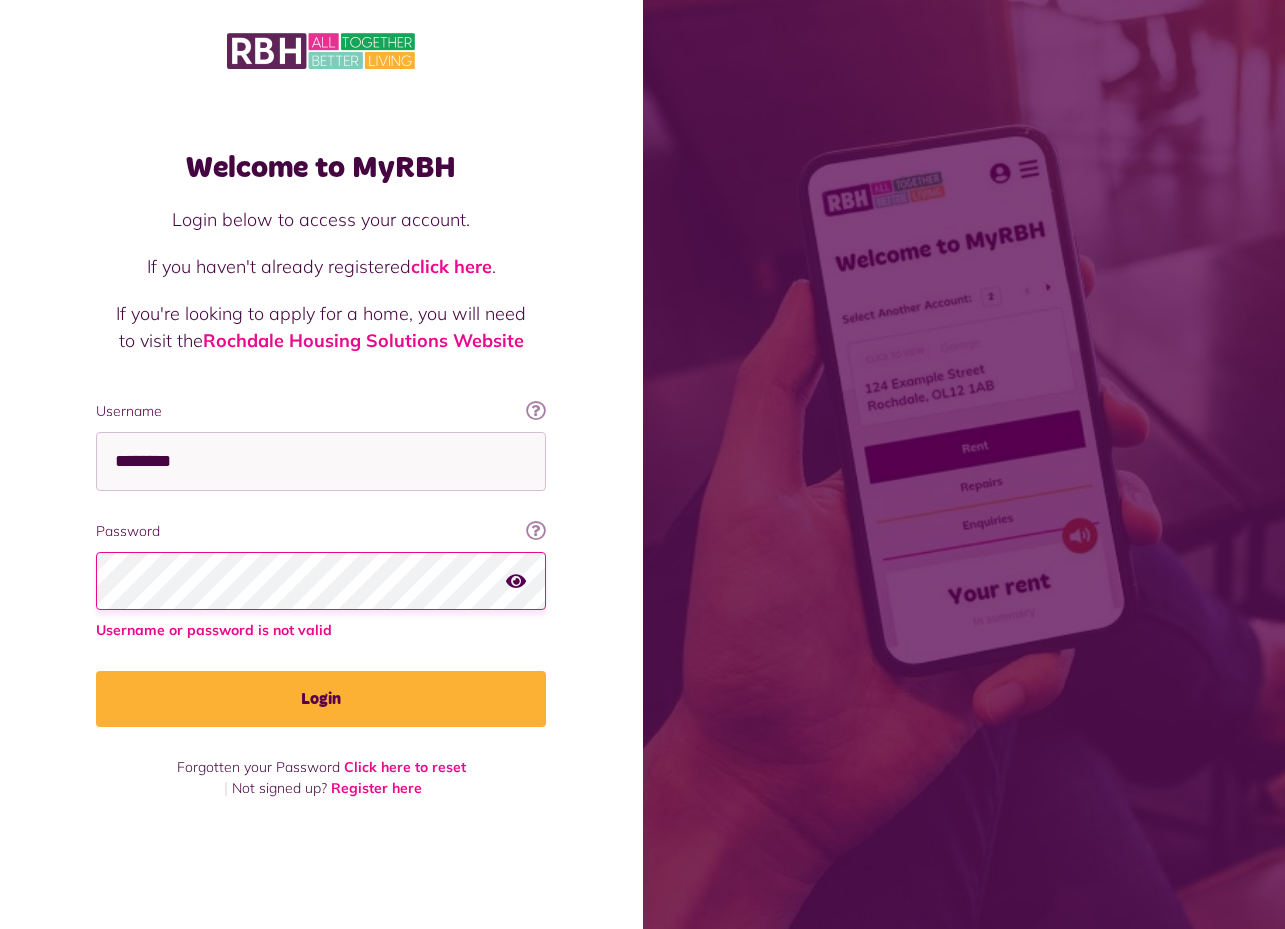 click at bounding box center [321, 581] 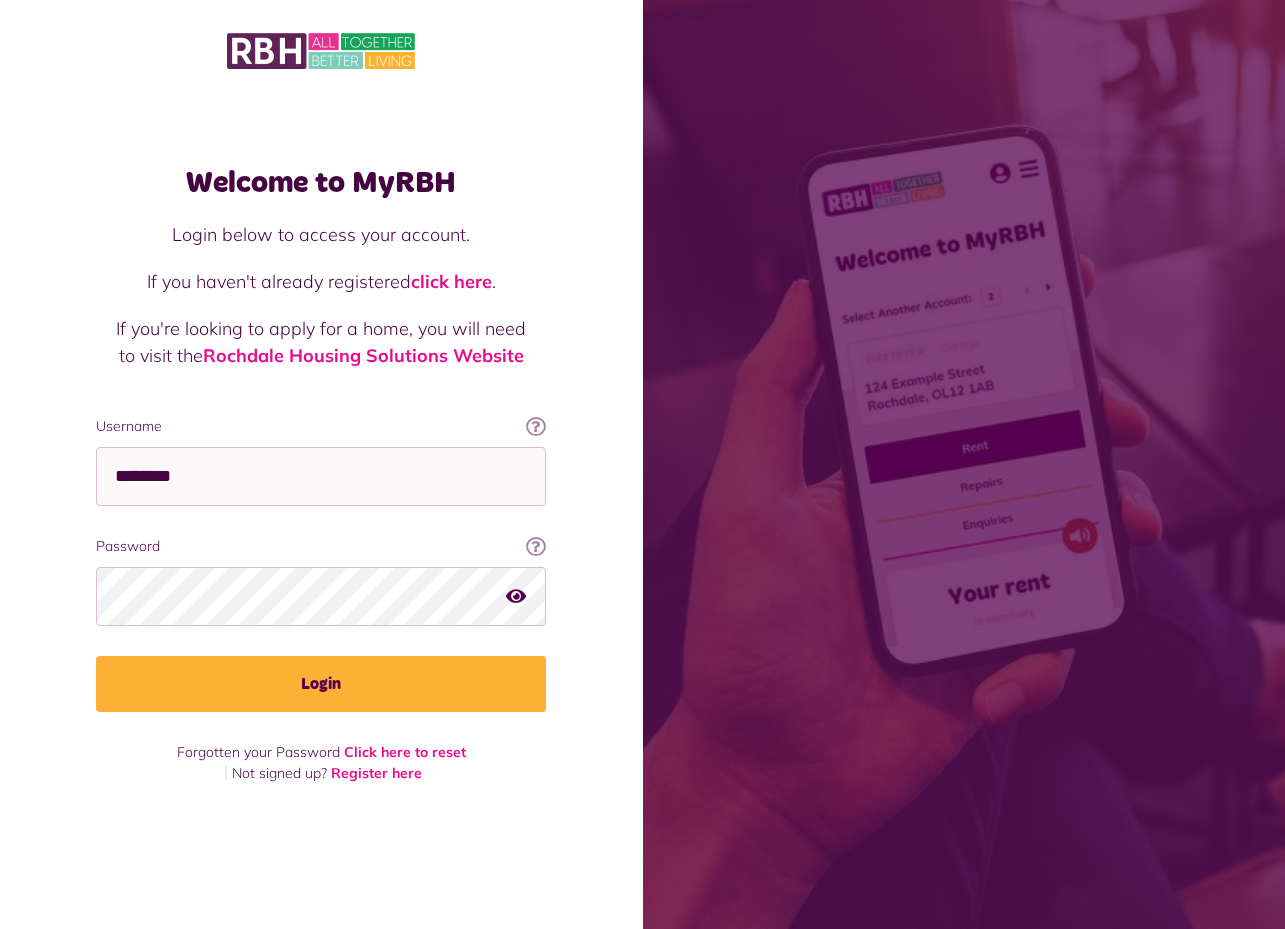 click at bounding box center [516, 596] 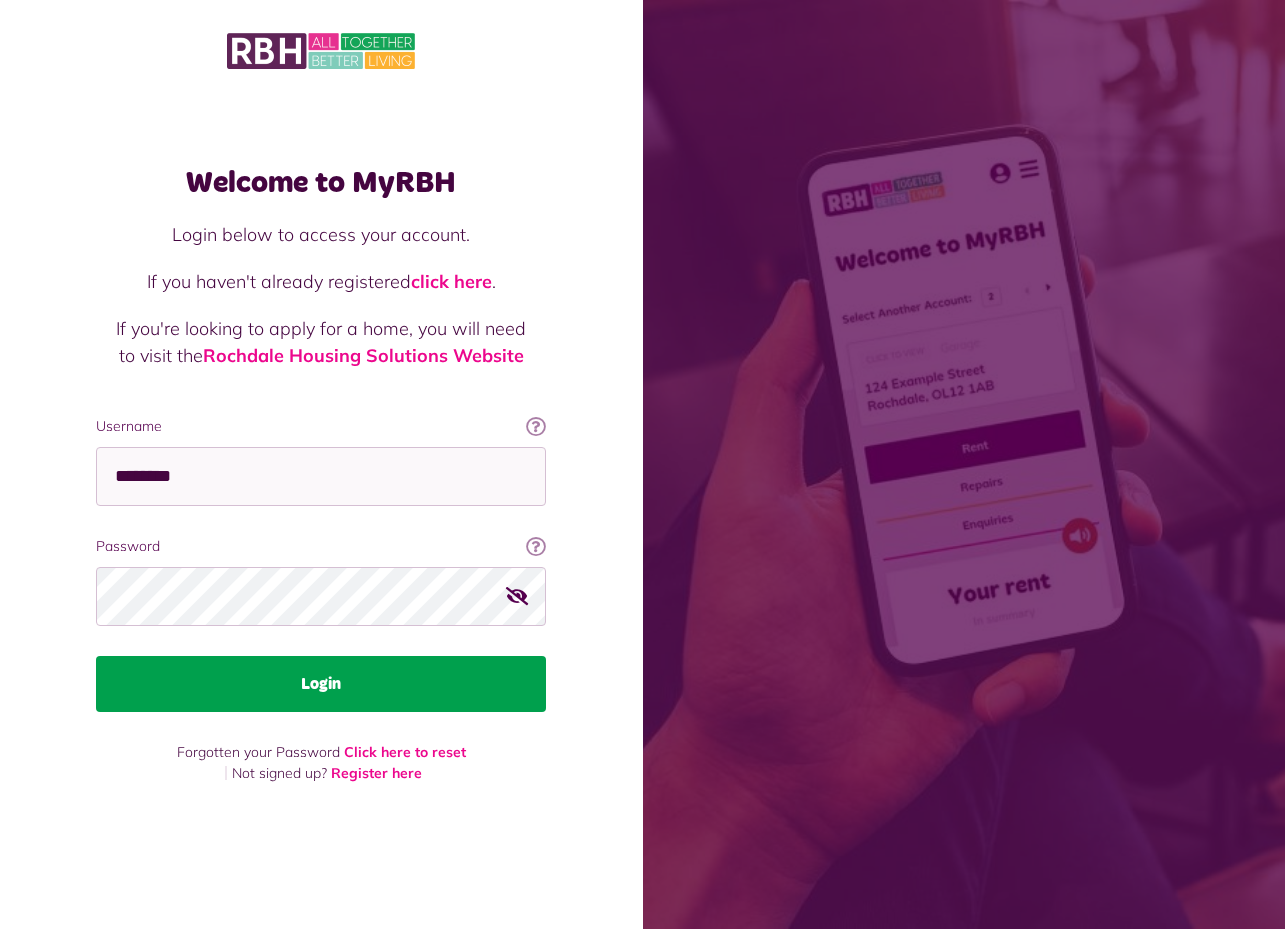 click on "Login" at bounding box center [321, 684] 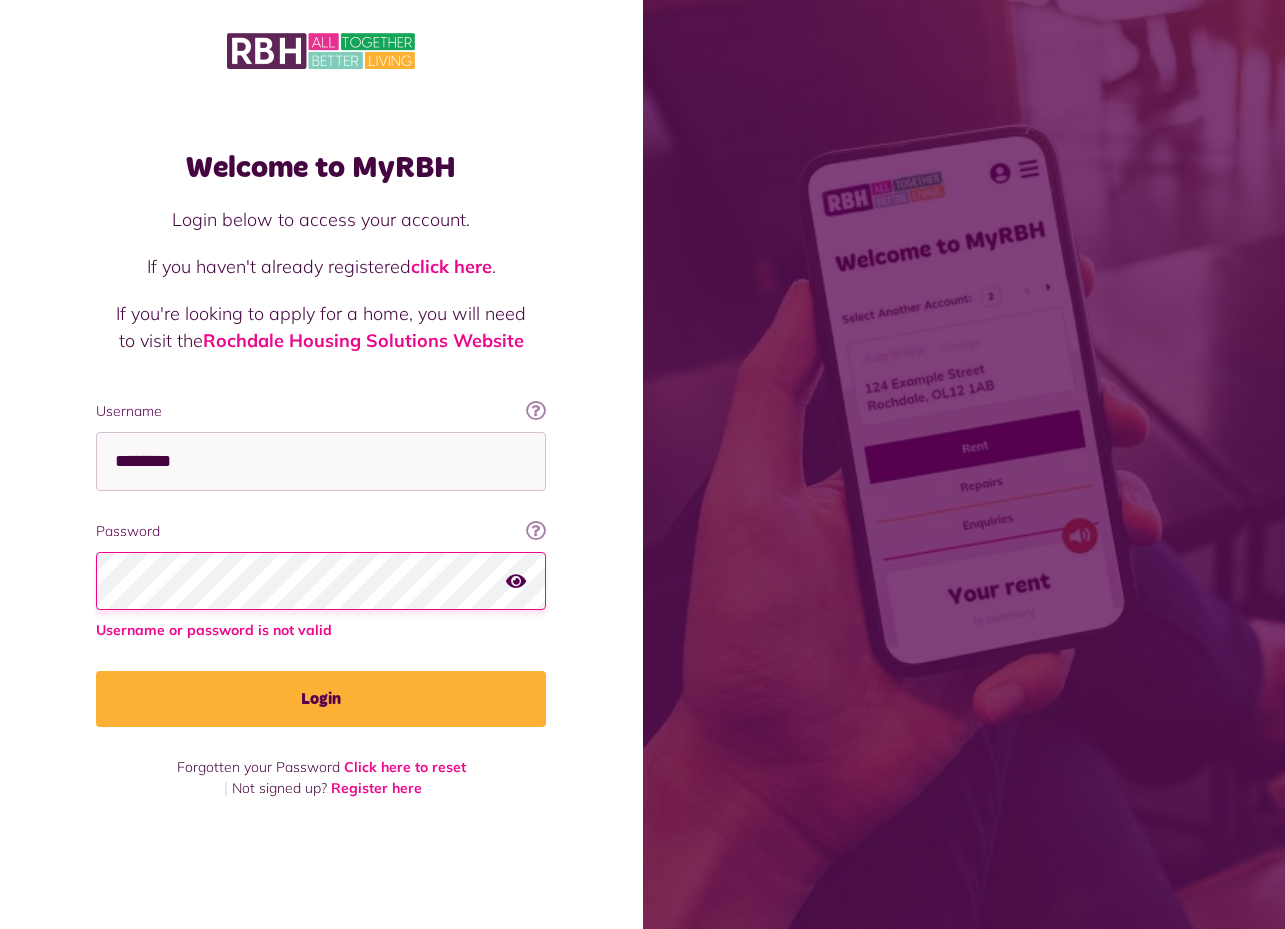 scroll, scrollTop: 0, scrollLeft: 0, axis: both 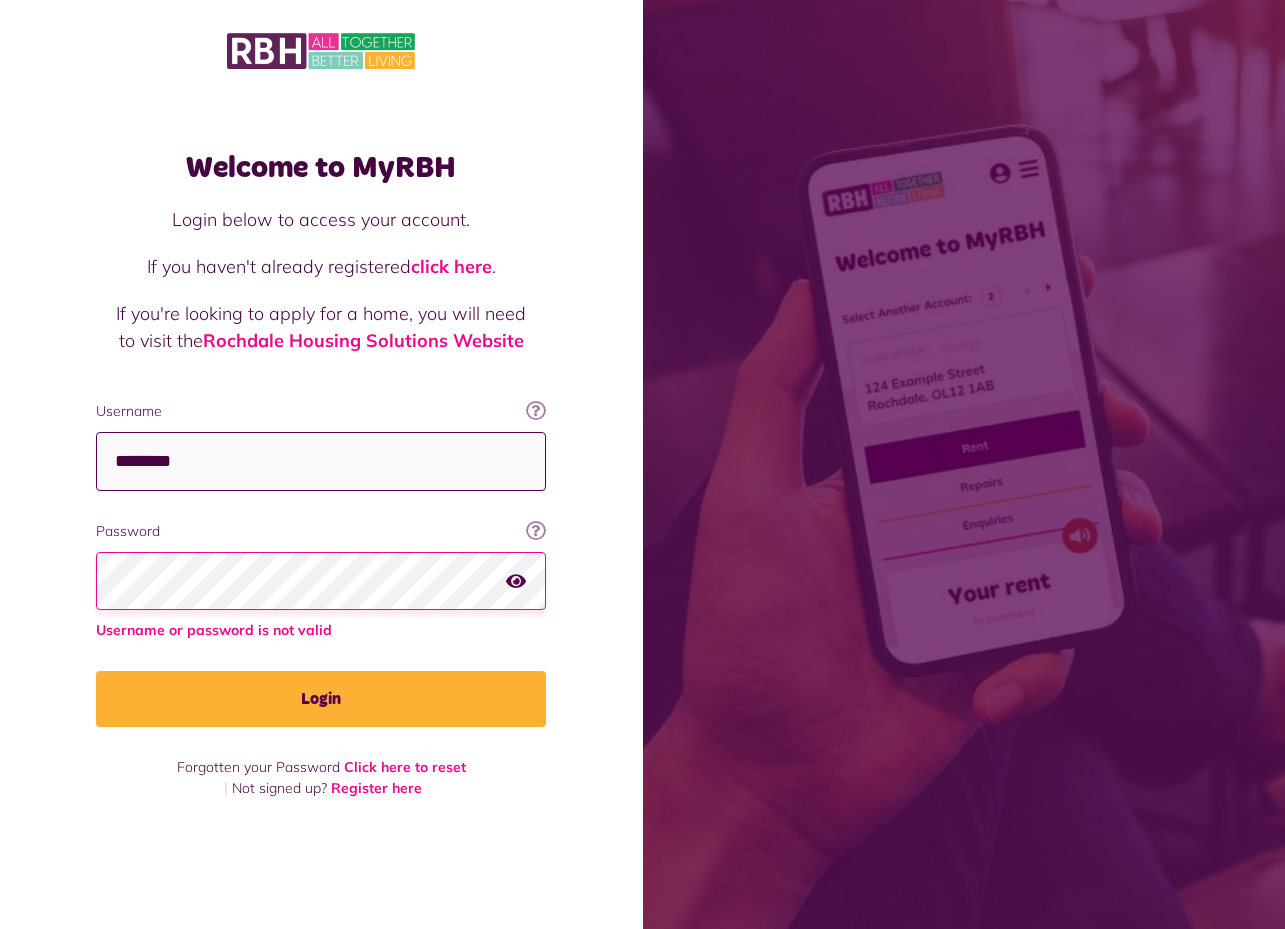 click on "********" at bounding box center [321, 461] 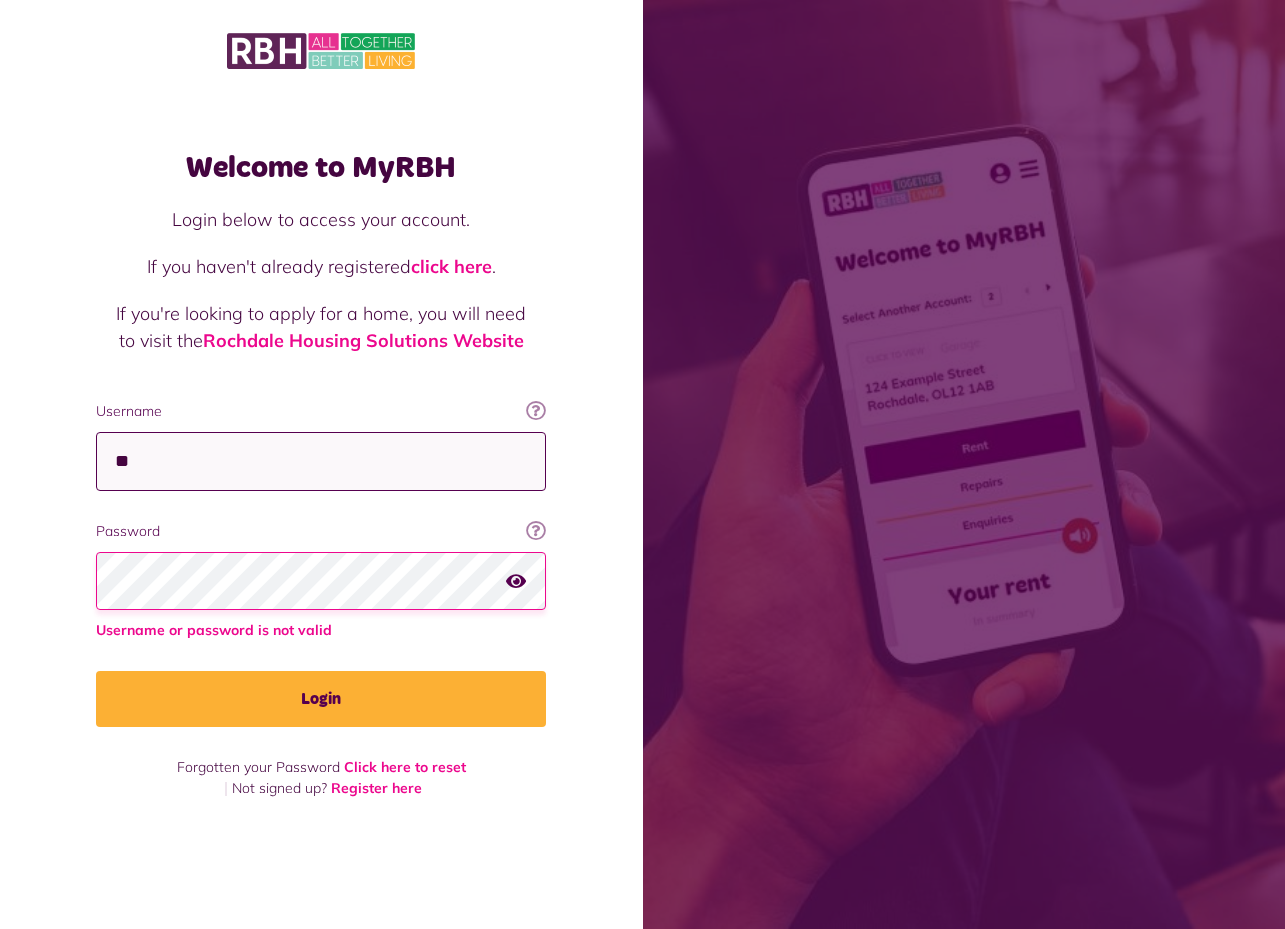 type on "*" 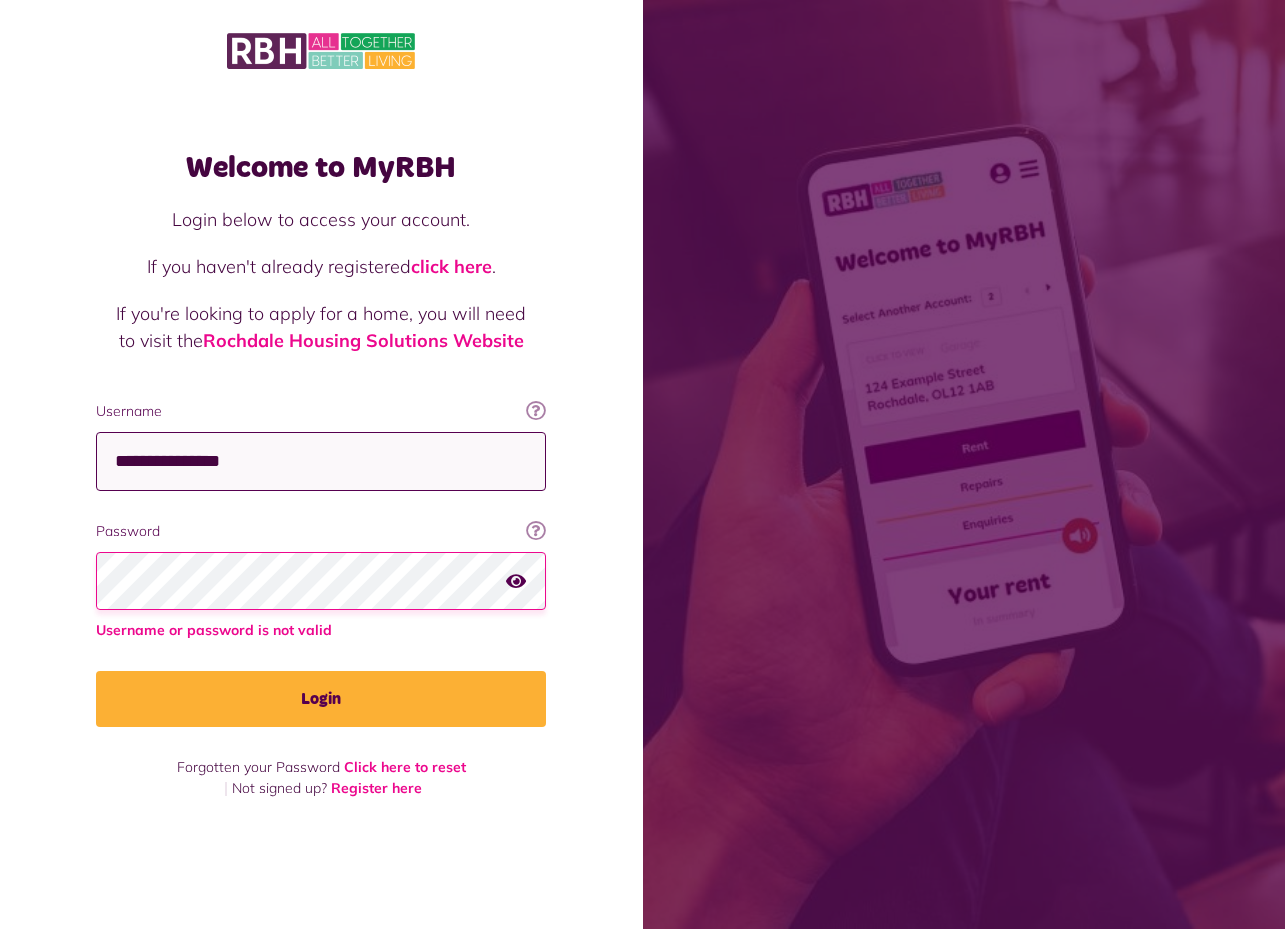 type on "**********" 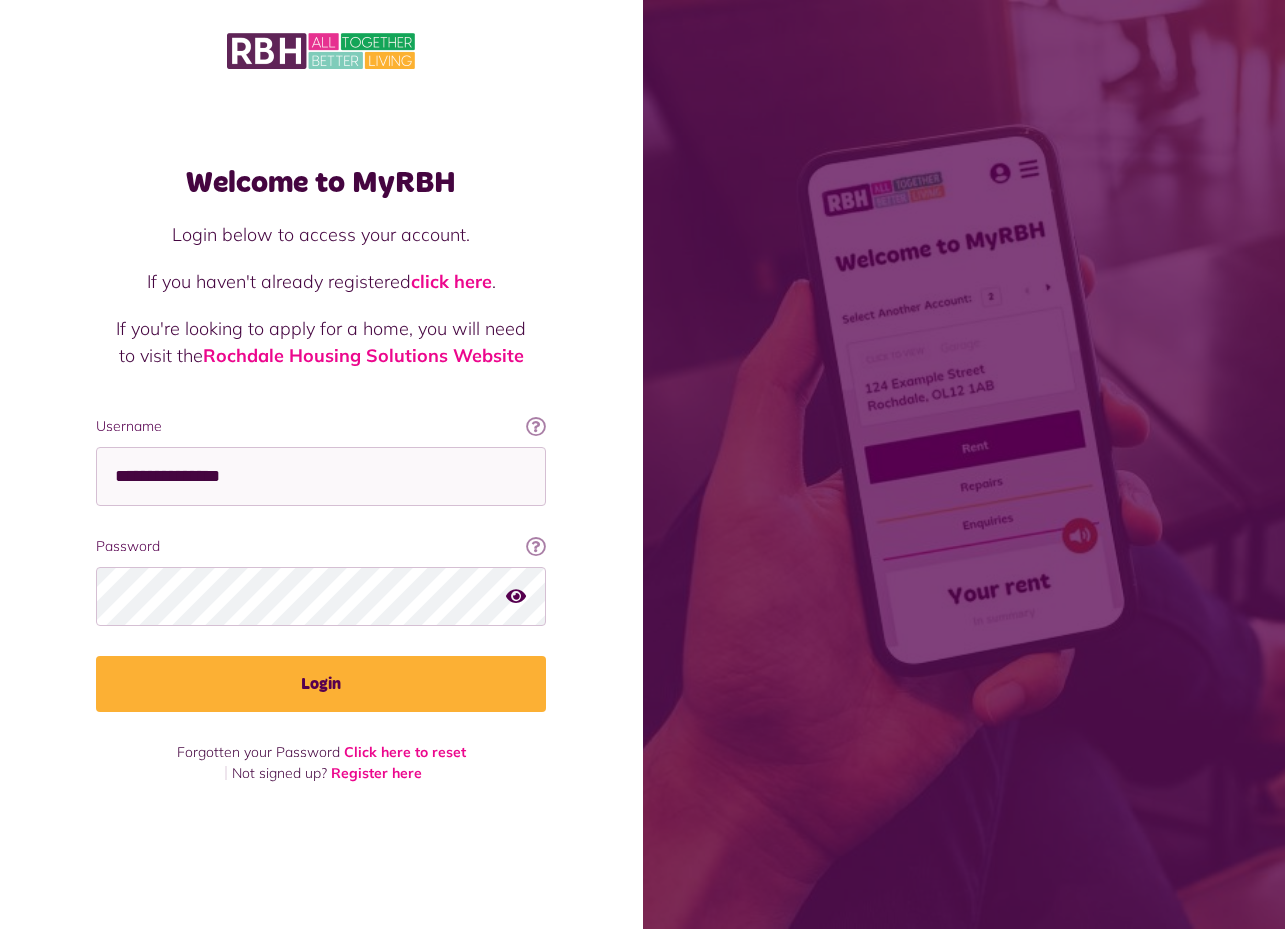 click at bounding box center [516, 596] 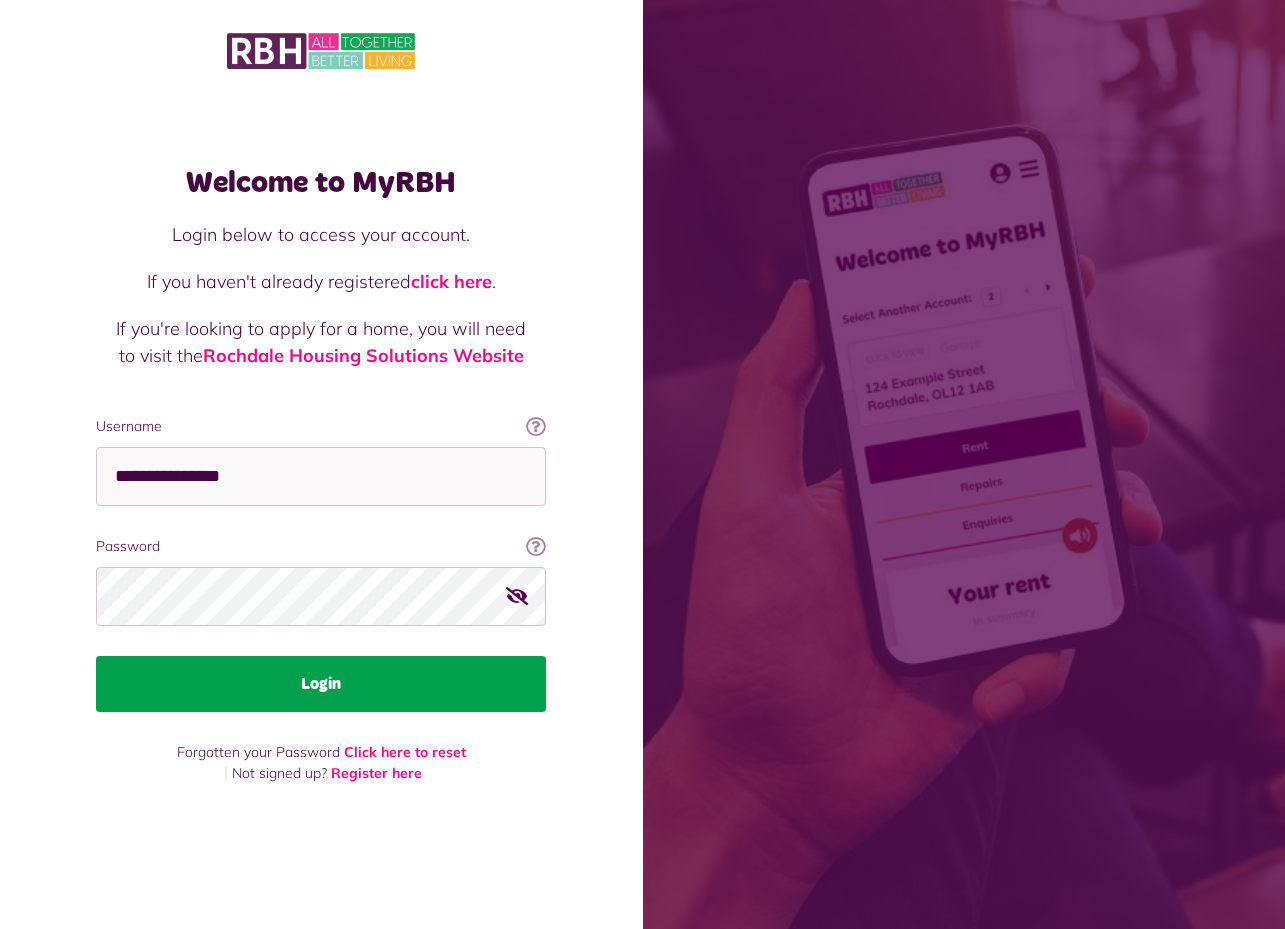 click on "Login" at bounding box center (321, 684) 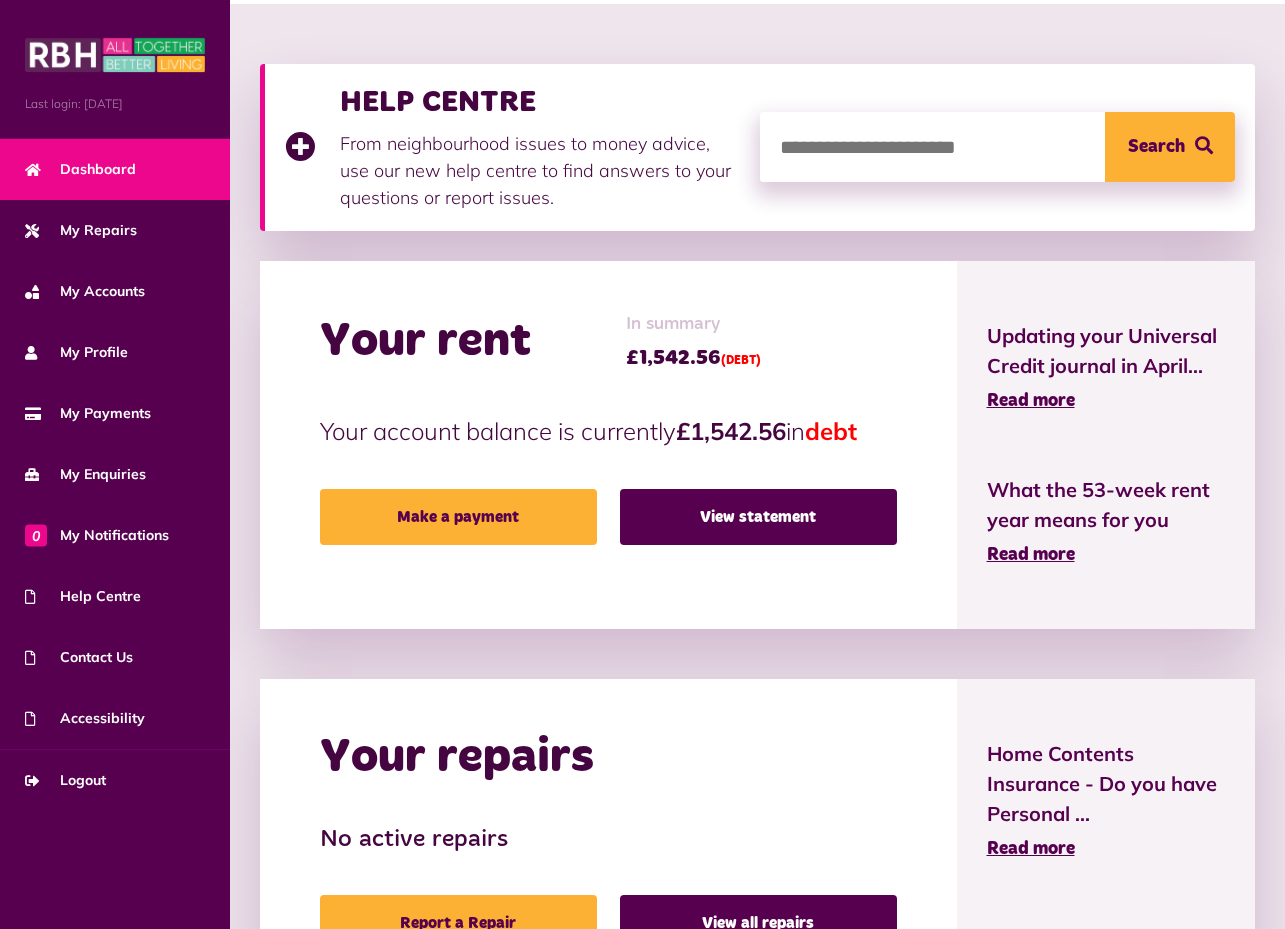 scroll, scrollTop: 230, scrollLeft: 0, axis: vertical 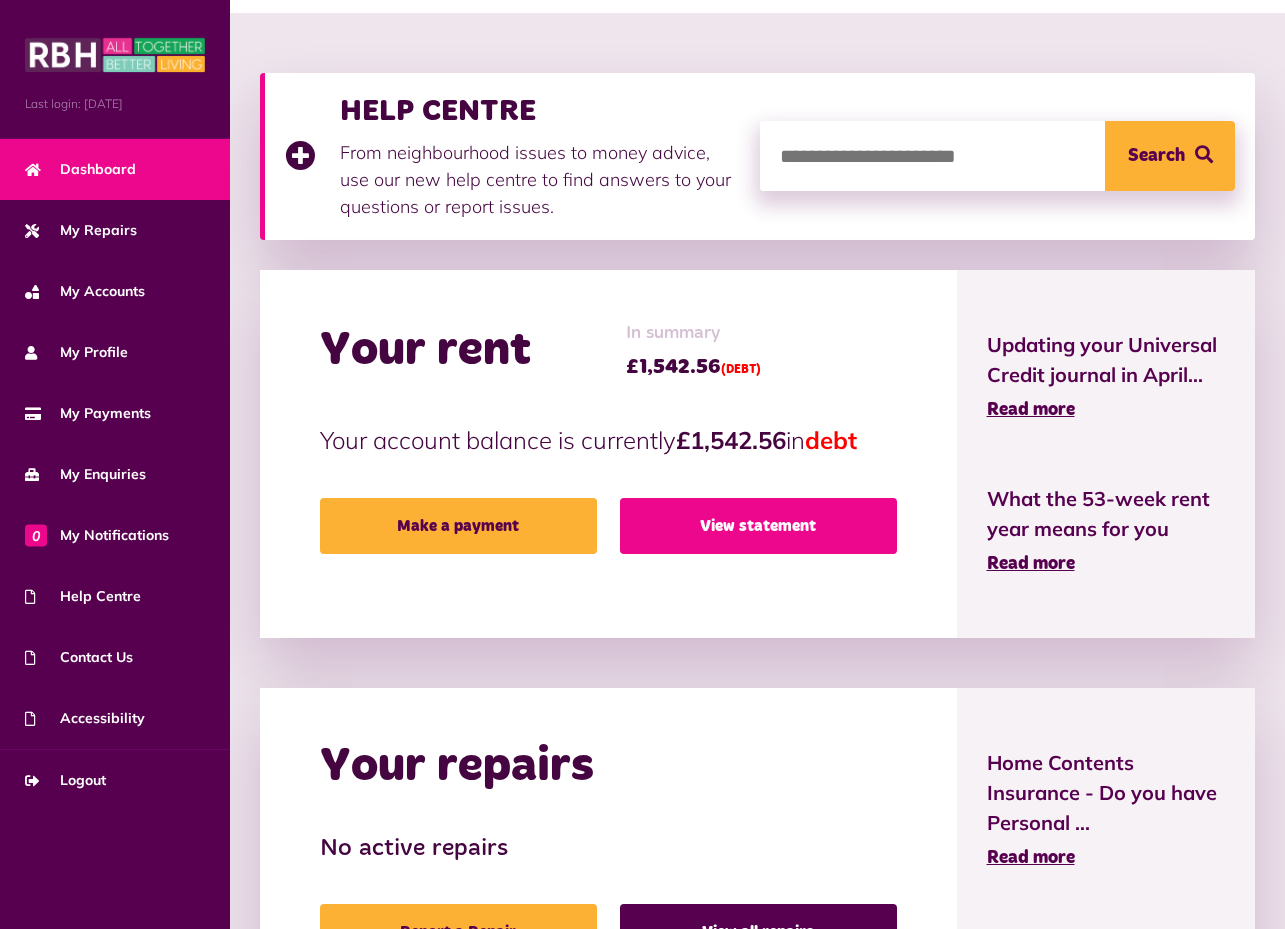 click on "View statement" at bounding box center [758, 526] 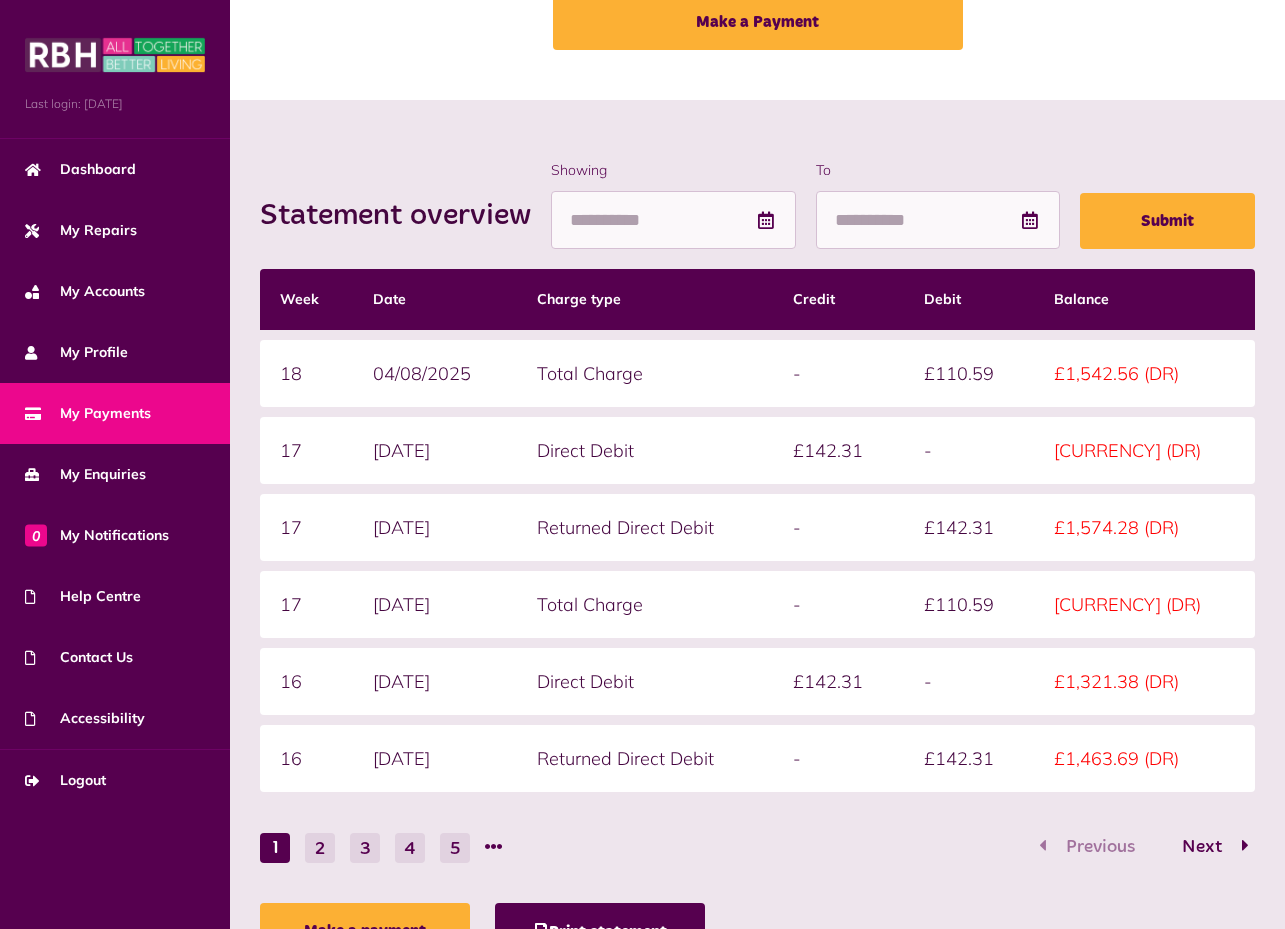 scroll, scrollTop: 169, scrollLeft: 0, axis: vertical 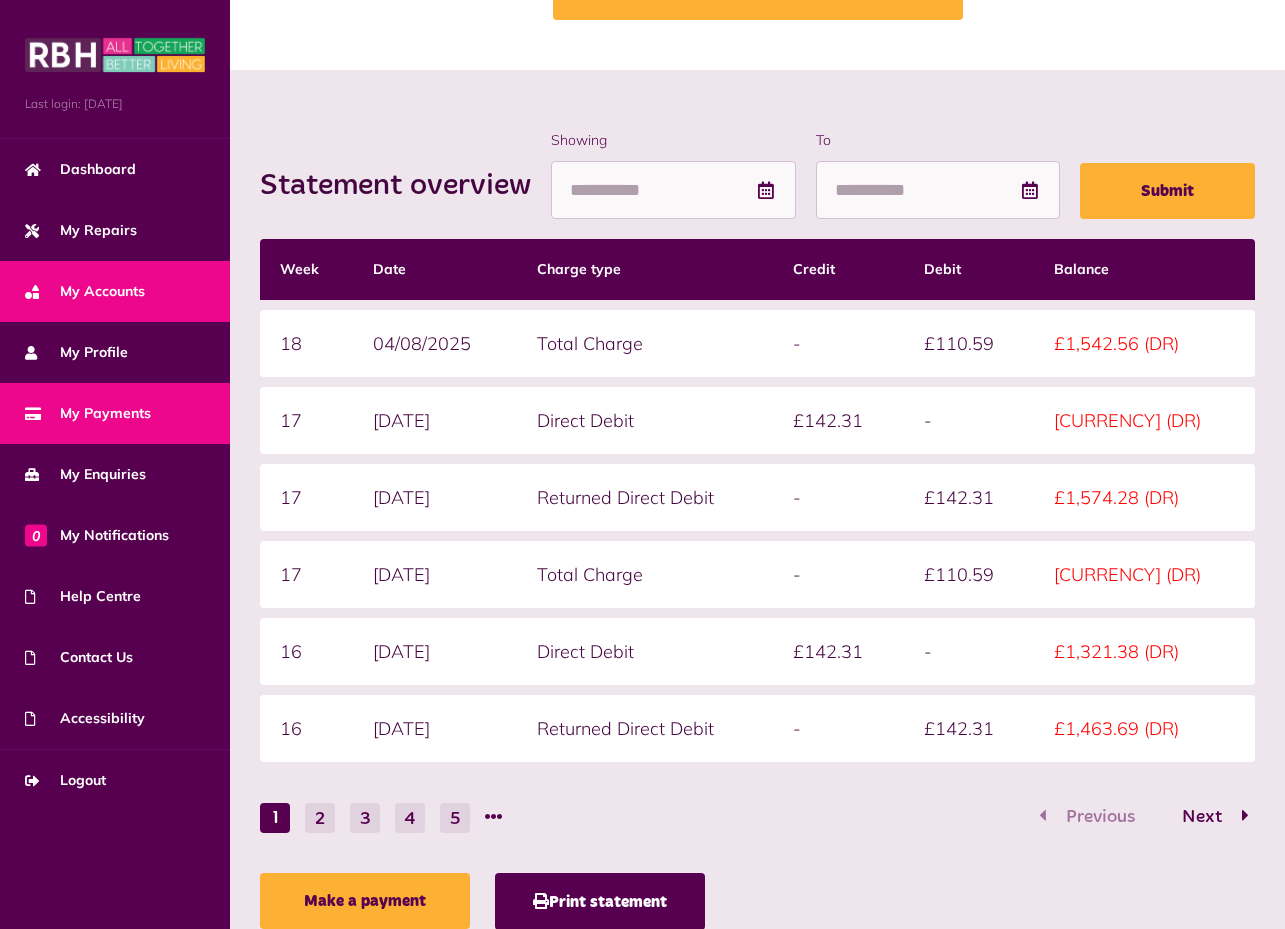 click on "My Accounts" at bounding box center (85, 291) 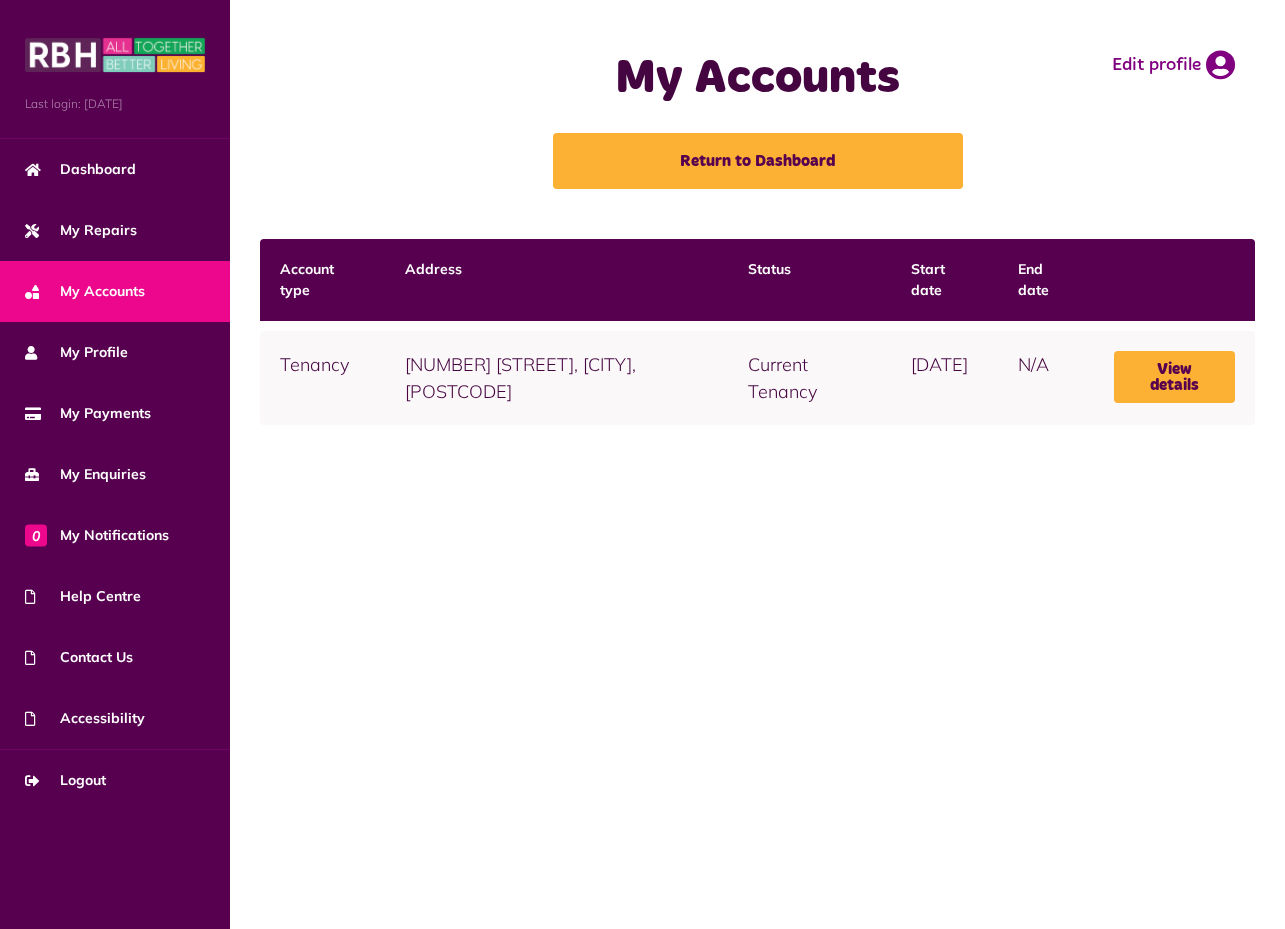 scroll, scrollTop: 0, scrollLeft: 0, axis: both 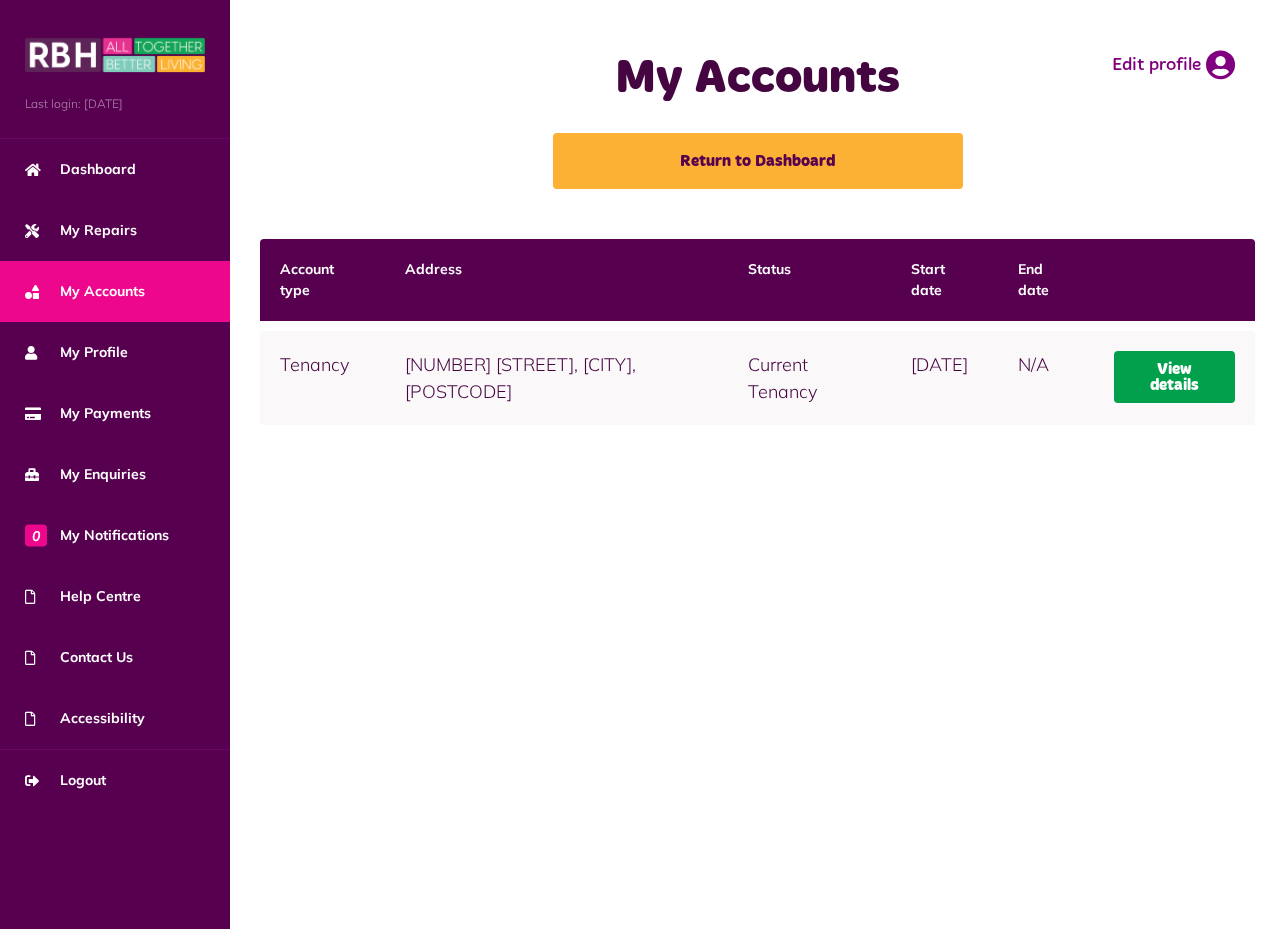 click on "View details" at bounding box center (1174, 377) 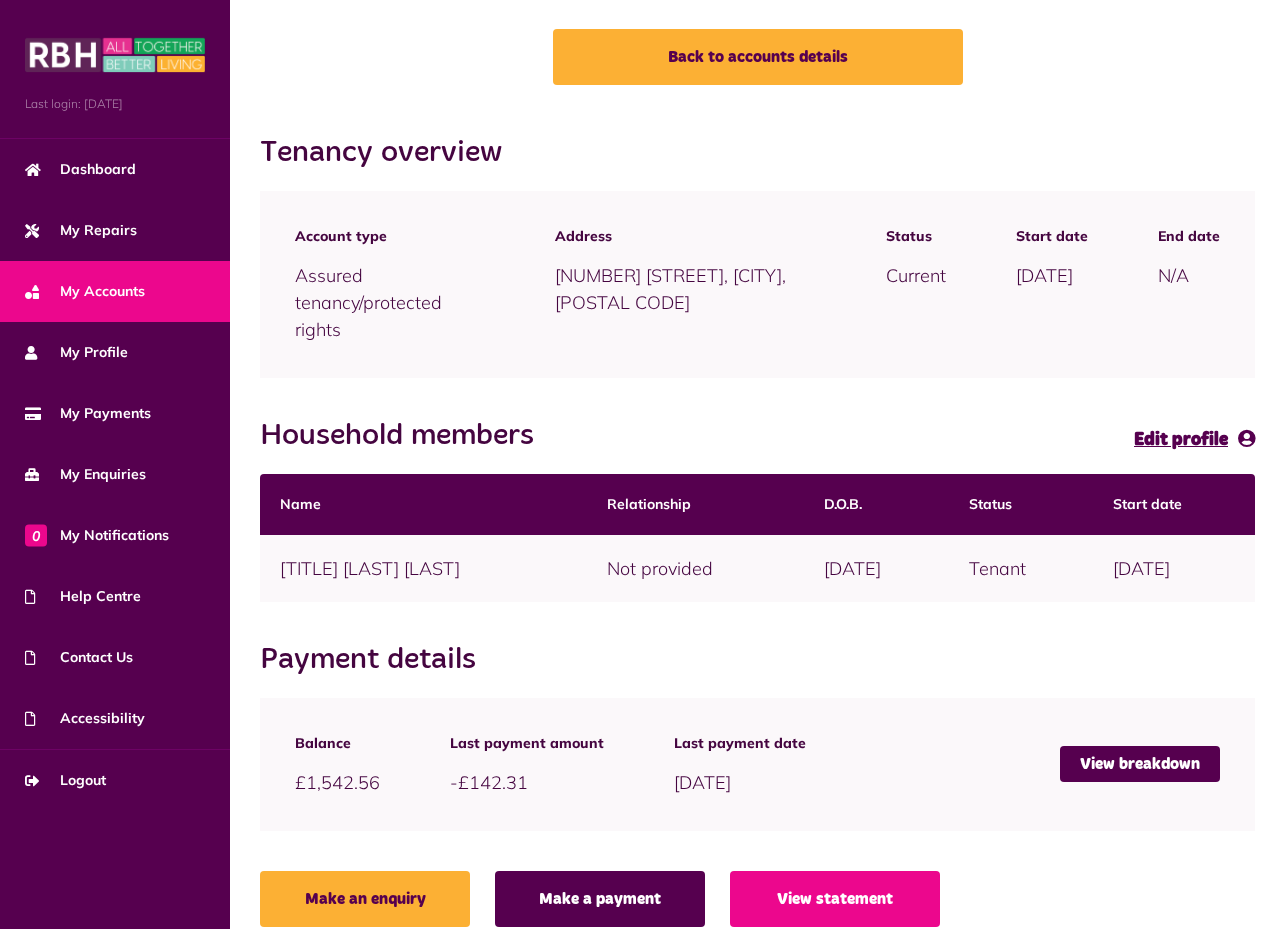 scroll, scrollTop: 132, scrollLeft: 0, axis: vertical 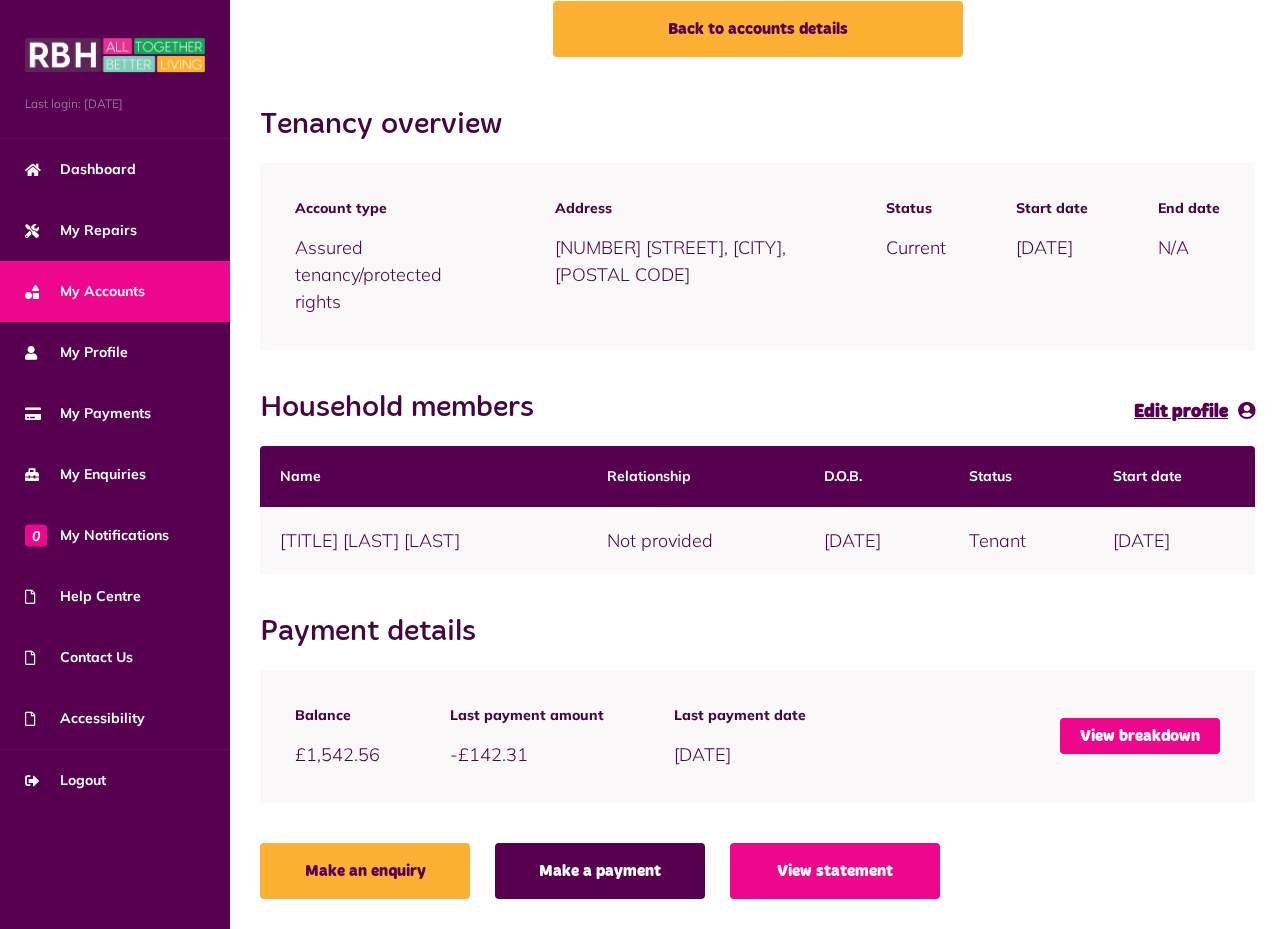 click on "View breakdown" at bounding box center (1140, 736) 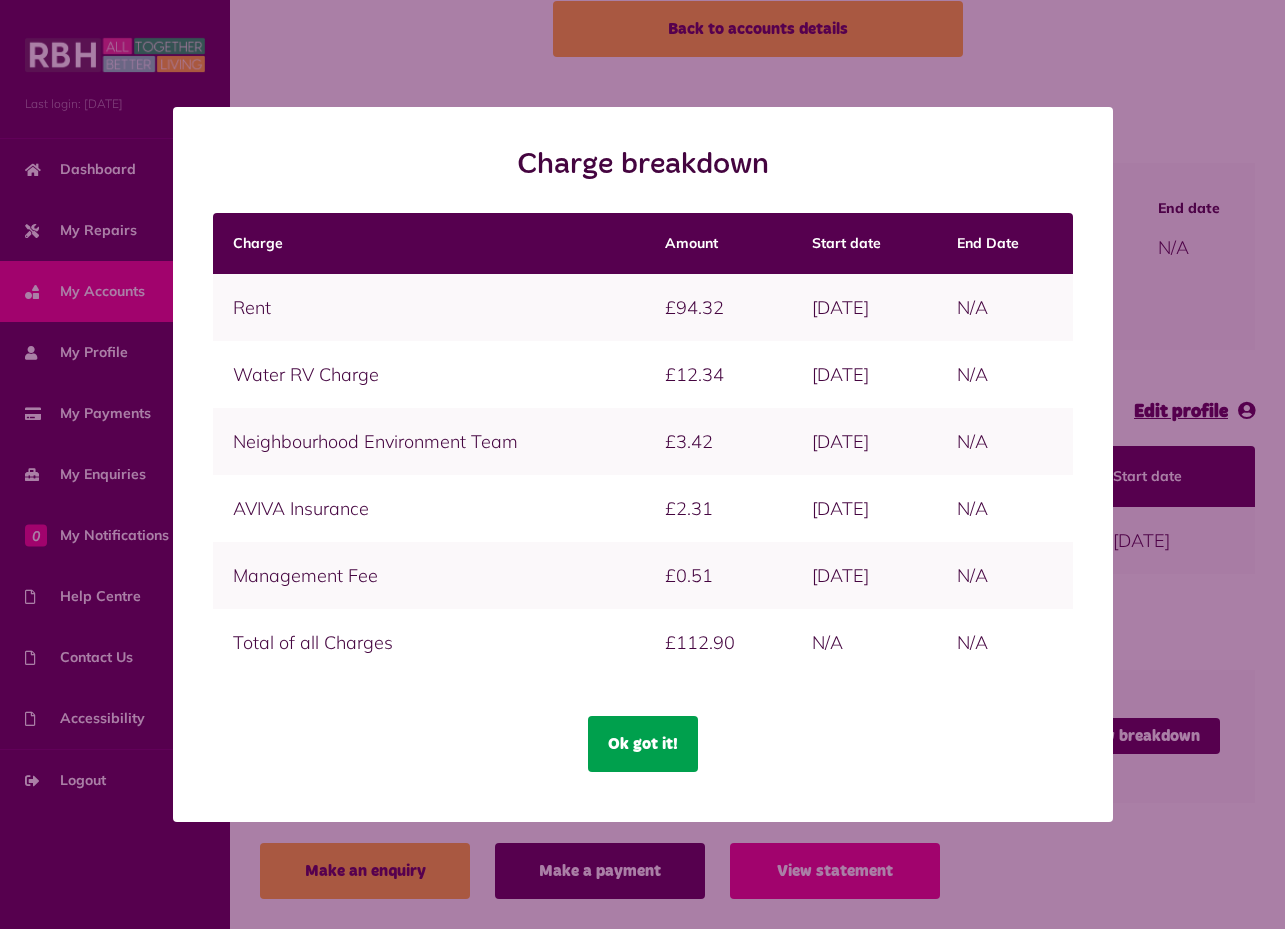 click on "Ok got it!" at bounding box center [643, 744] 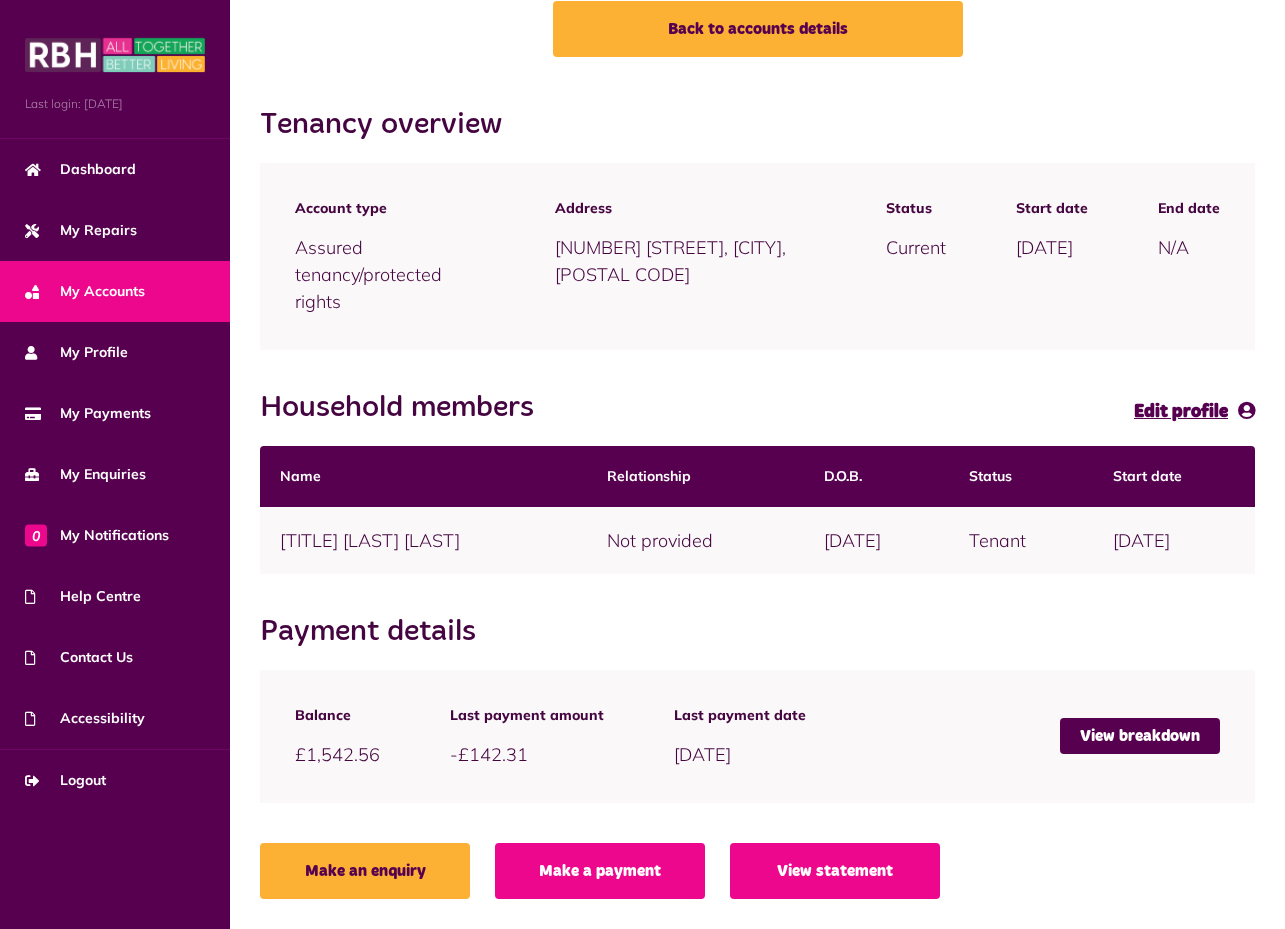 click on "Make a payment" at bounding box center [600, 871] 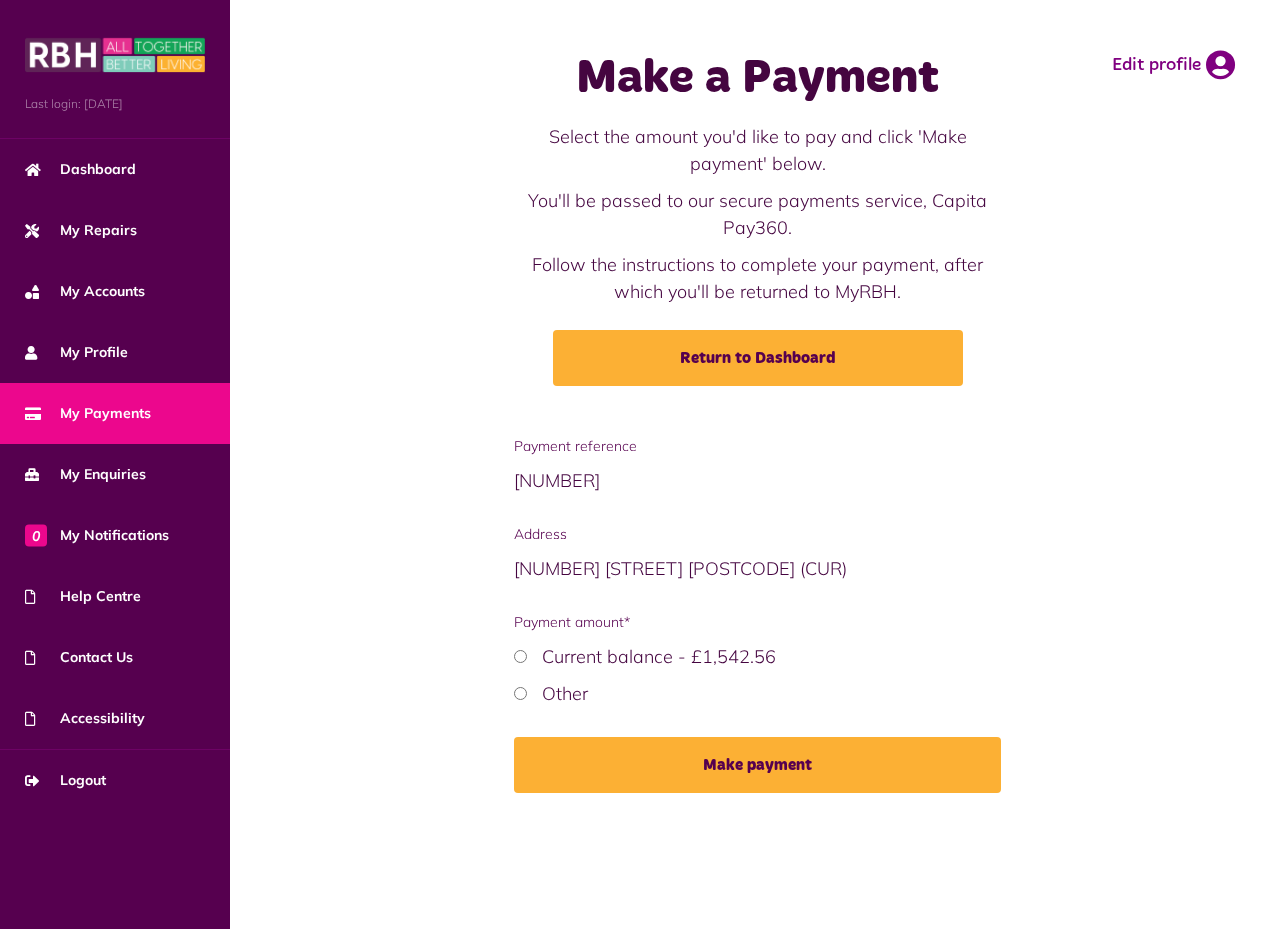 scroll, scrollTop: 0, scrollLeft: 0, axis: both 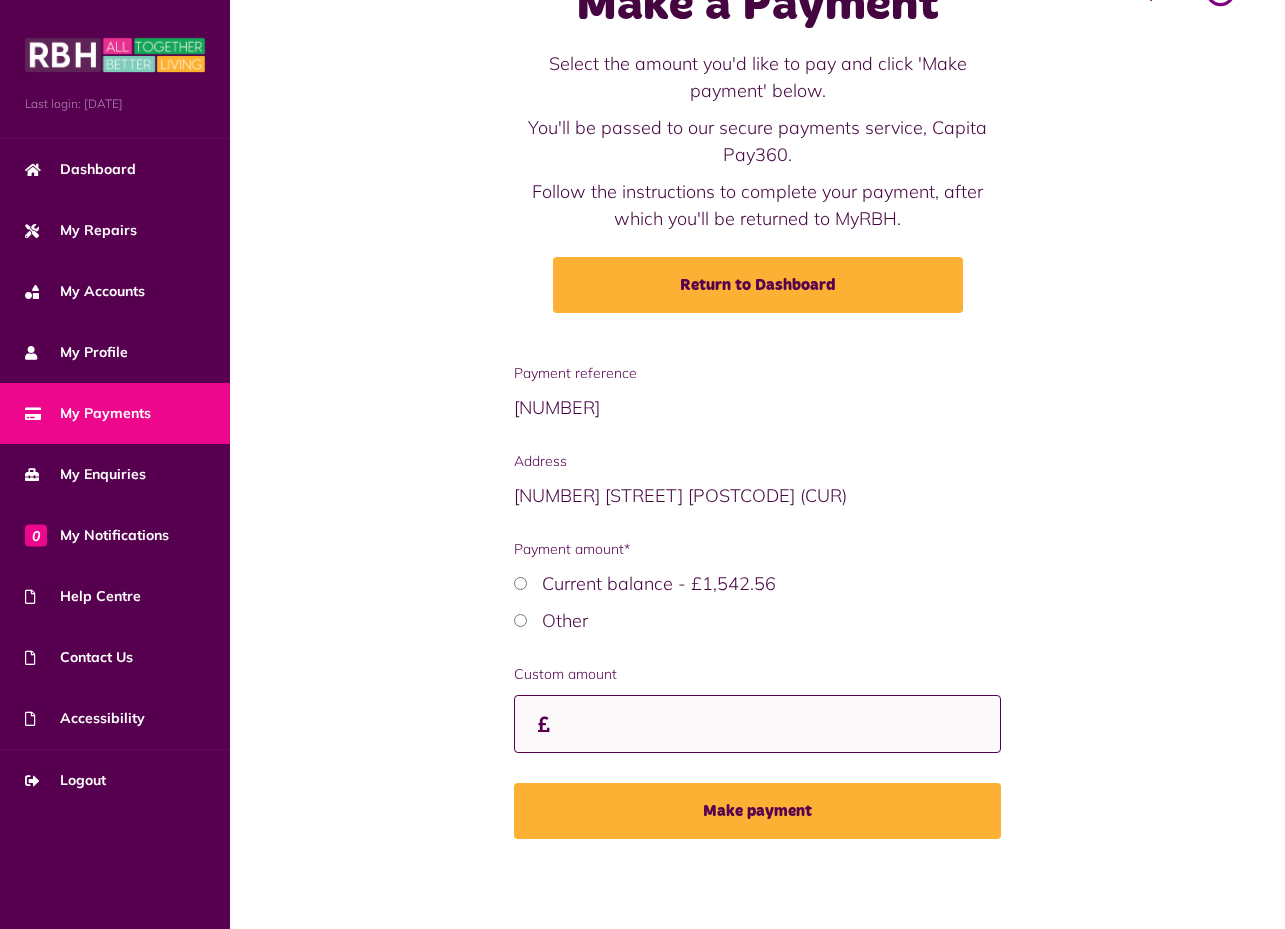 click on "Custom amount" at bounding box center (758, 724) 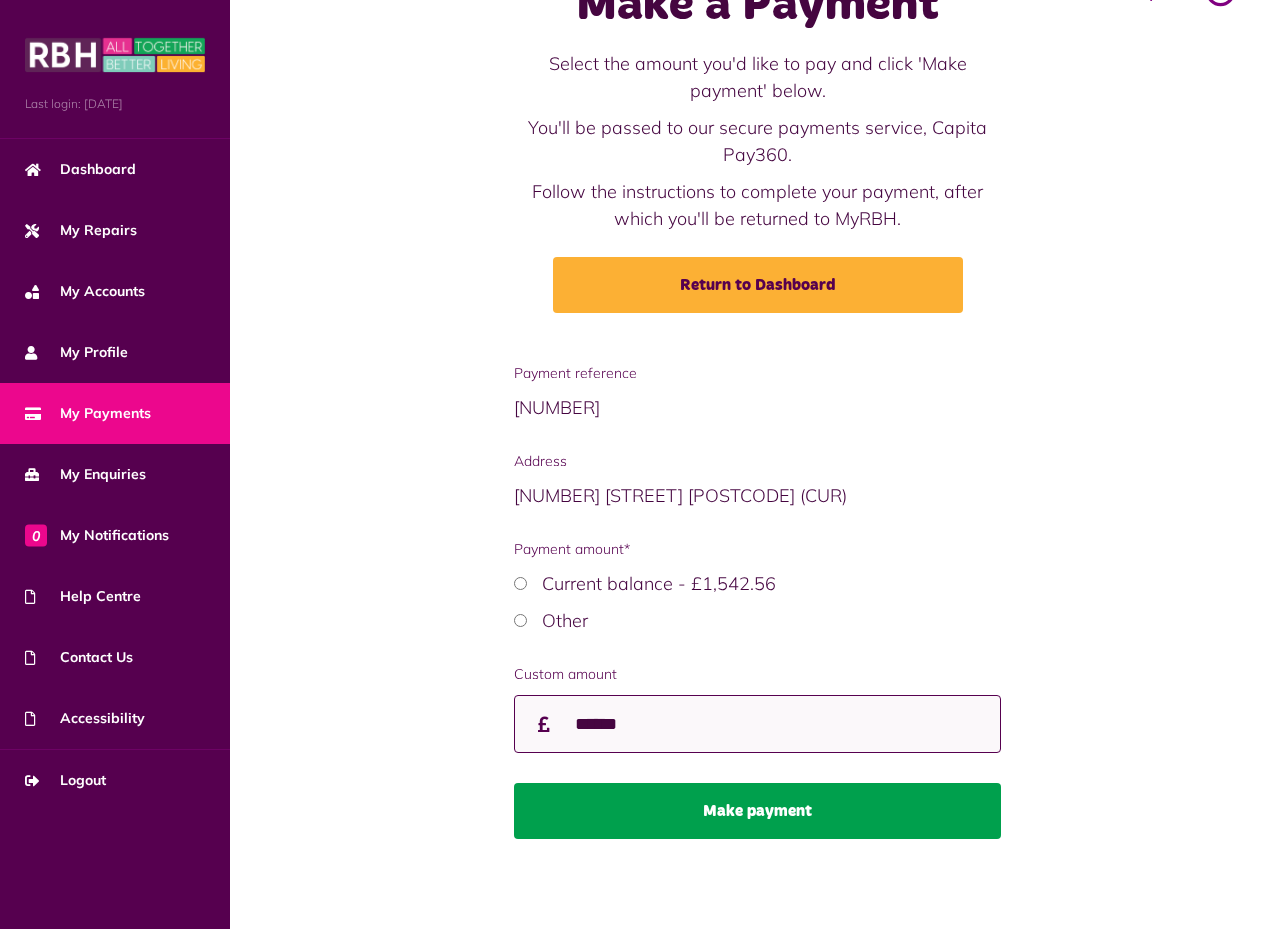 type on "******" 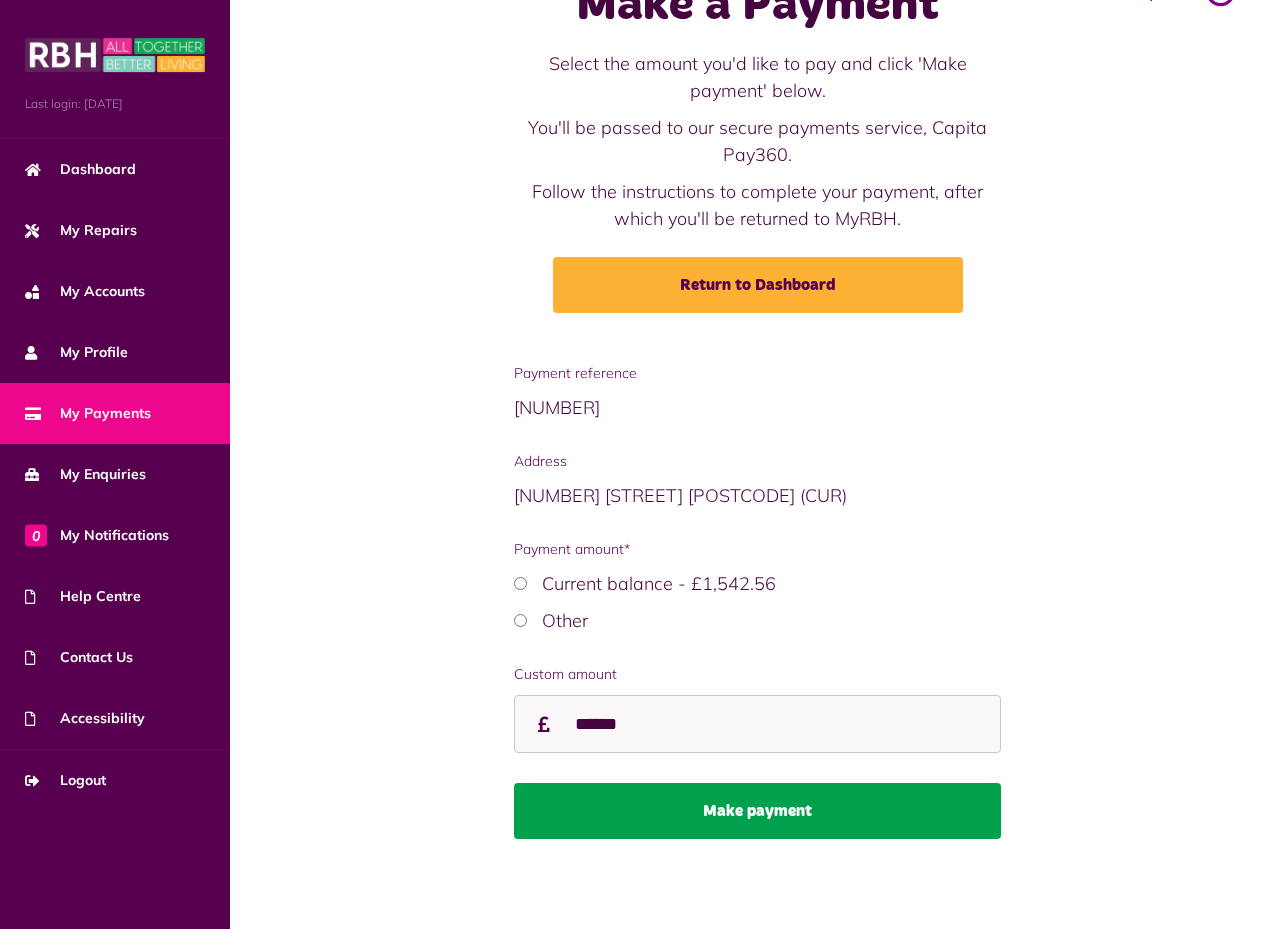 click on "Make payment" at bounding box center [758, 811] 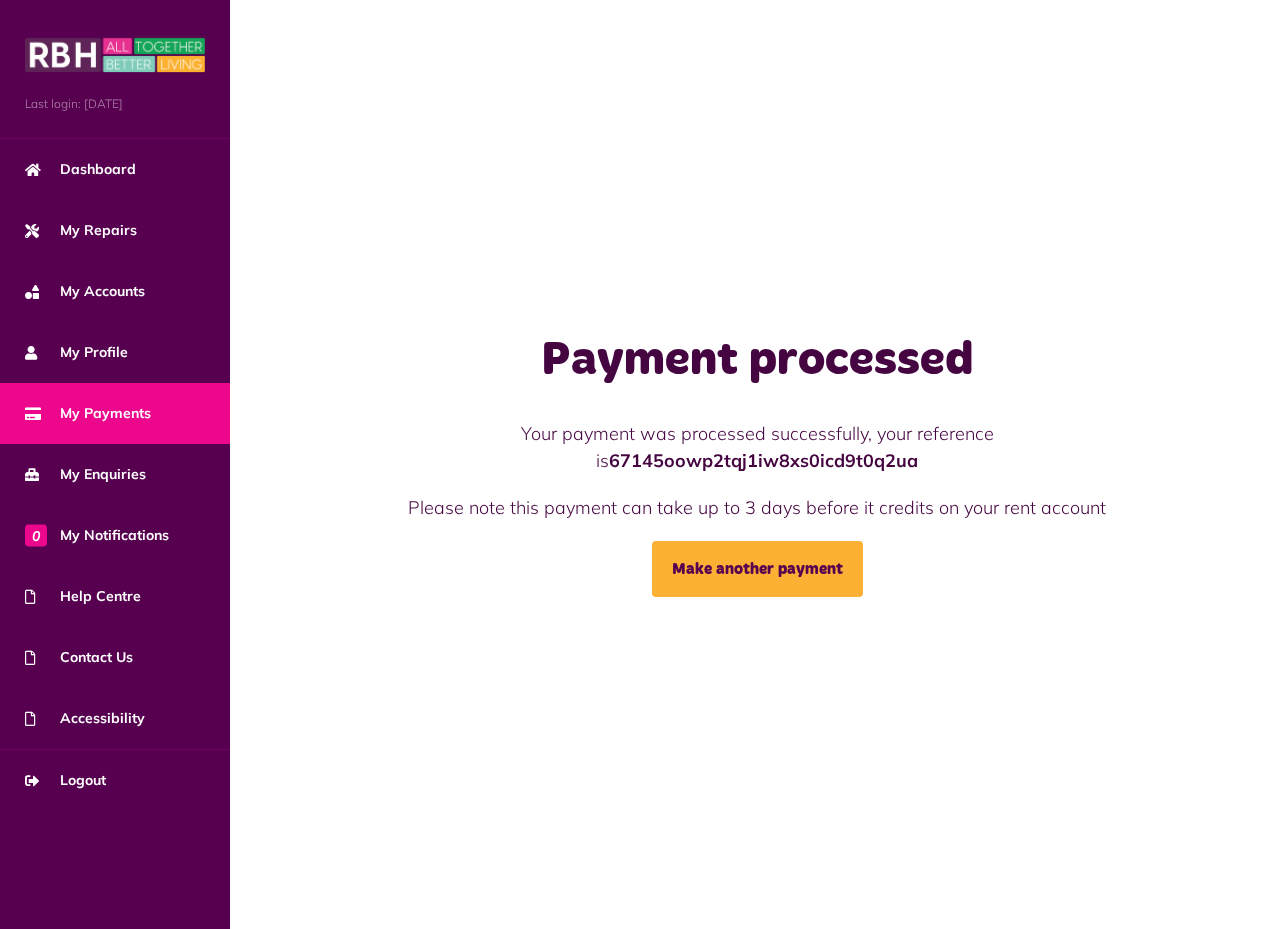 scroll, scrollTop: 0, scrollLeft: 0, axis: both 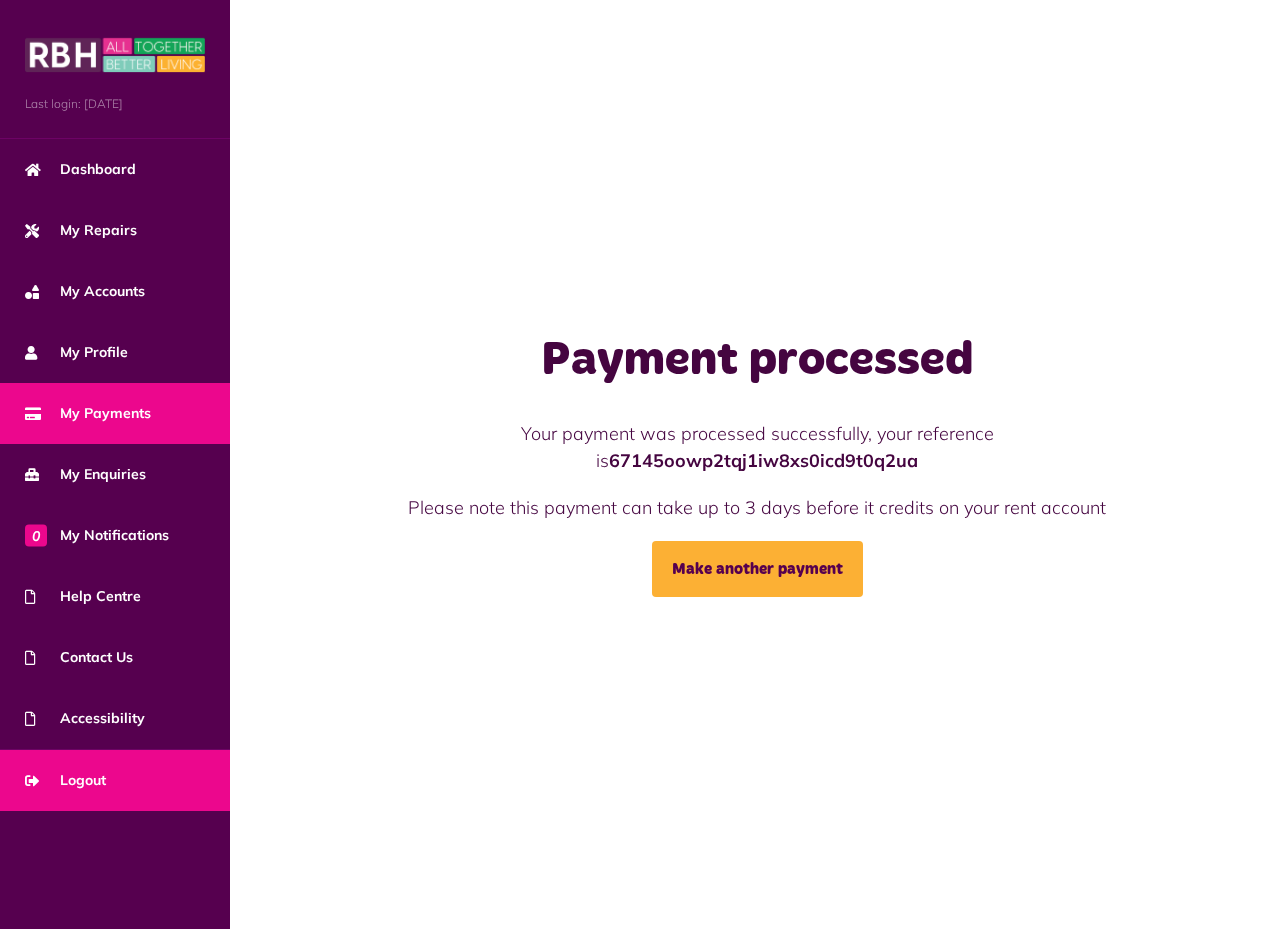 click on "Logout" at bounding box center (115, 780) 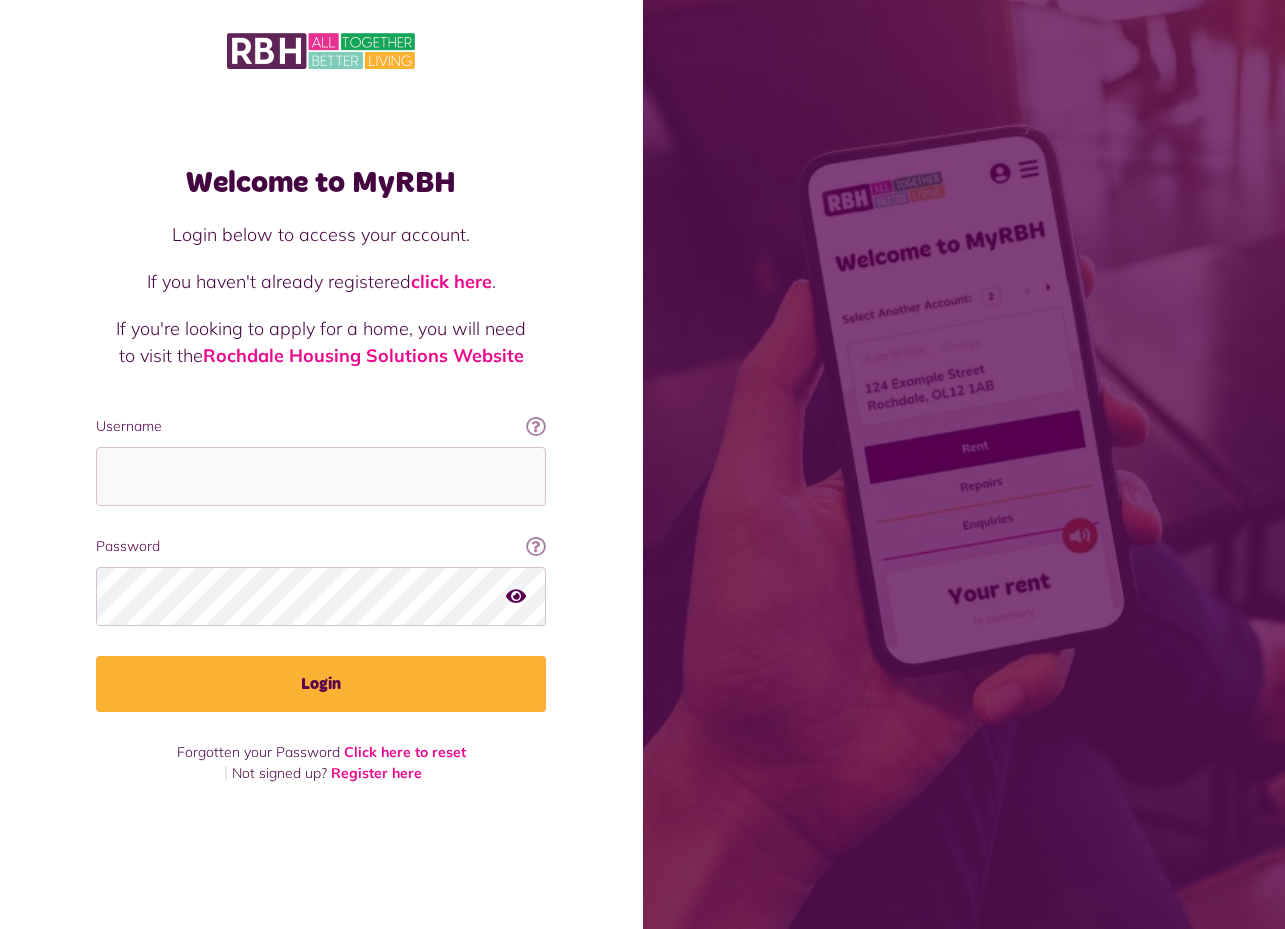 scroll, scrollTop: 0, scrollLeft: 0, axis: both 